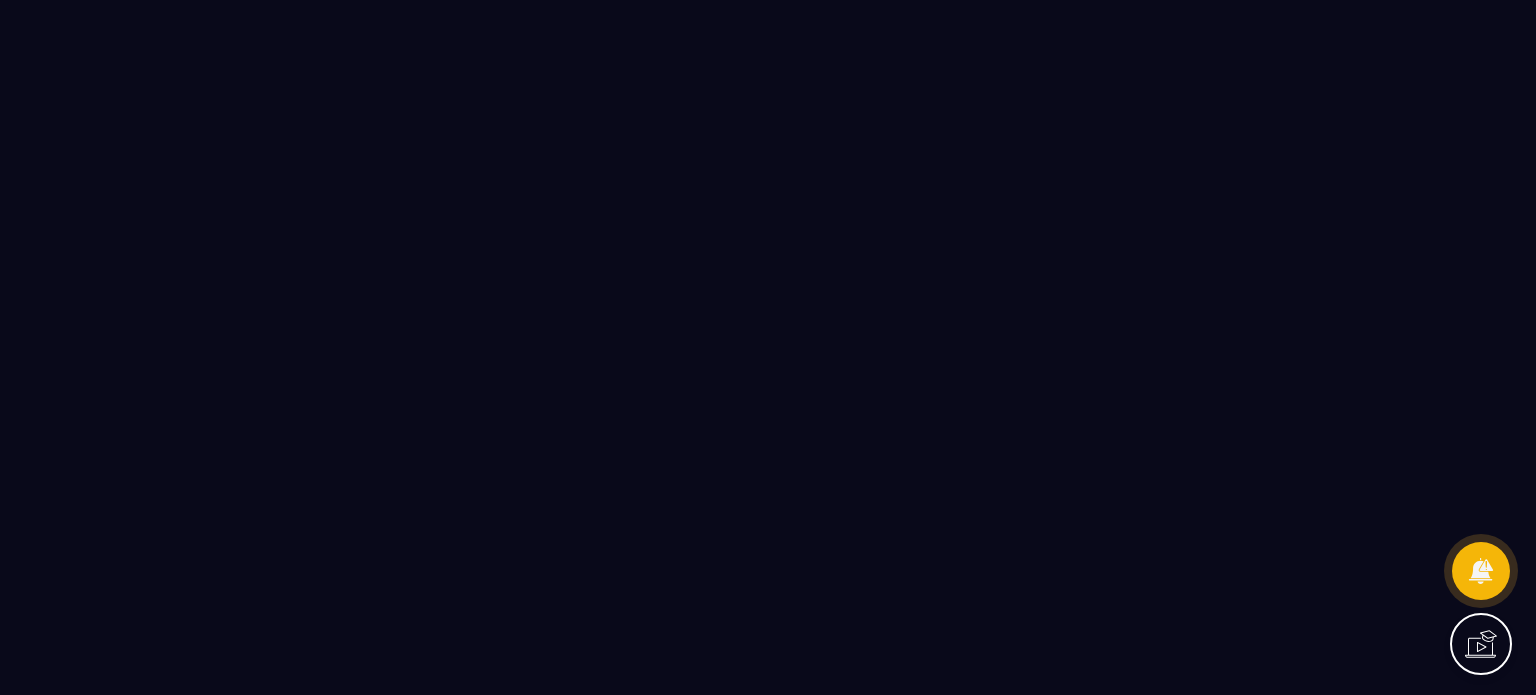 scroll, scrollTop: 0, scrollLeft: 0, axis: both 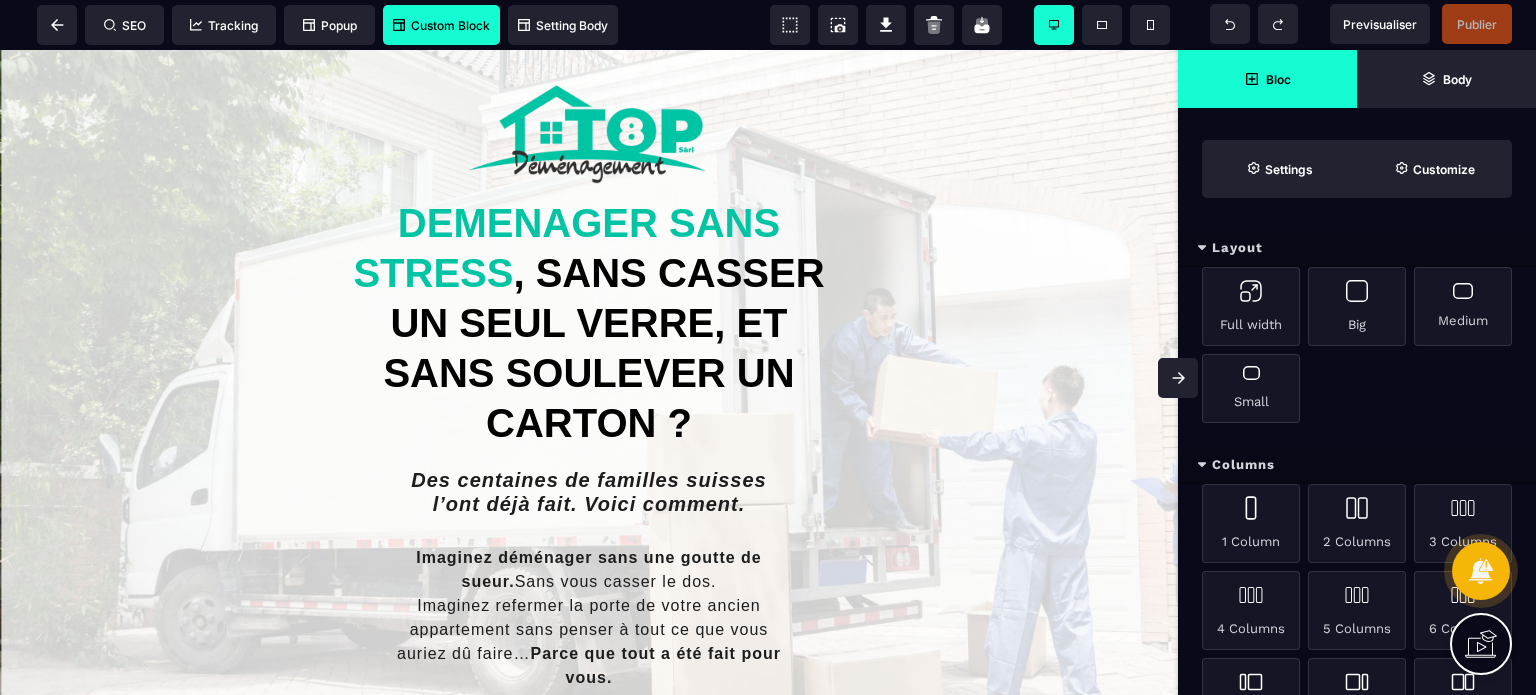 click on "Custom Block" at bounding box center [441, 25] 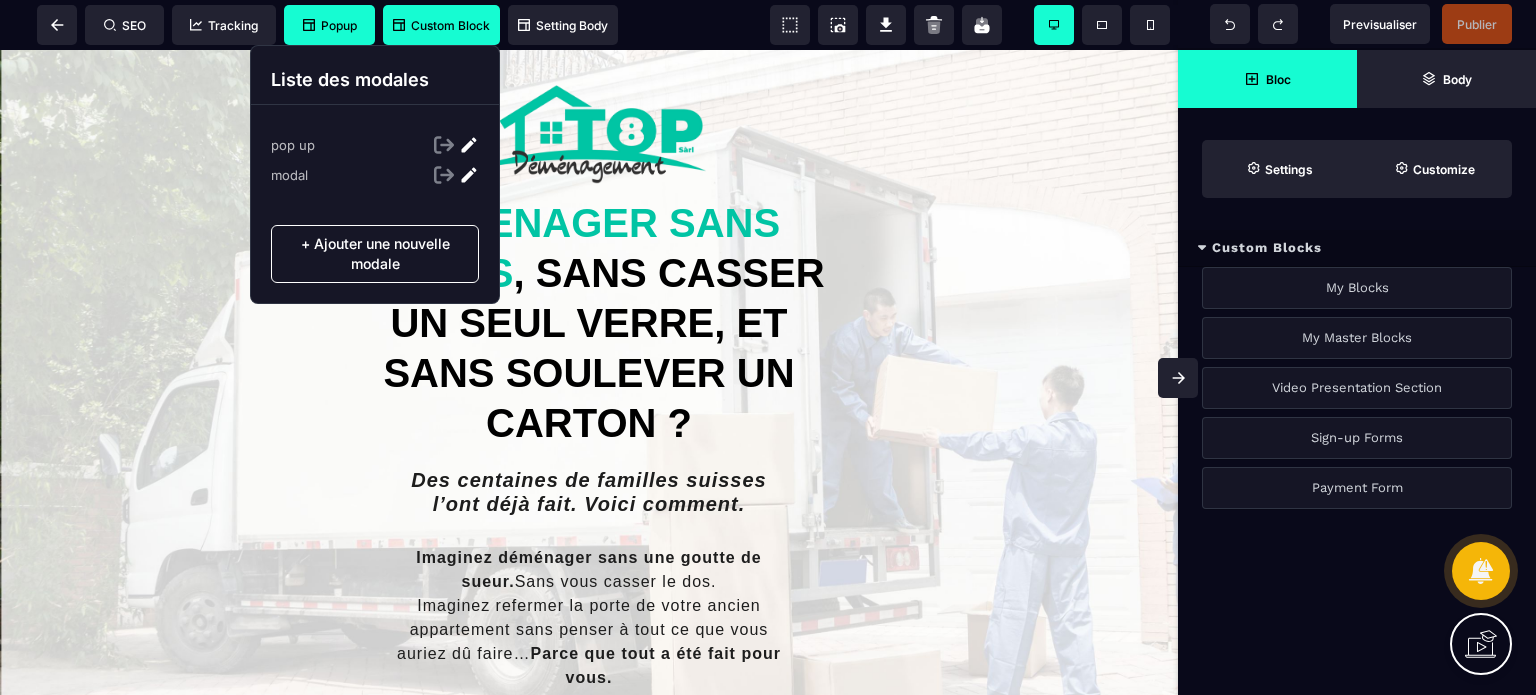 click on "Popup" at bounding box center [330, 25] 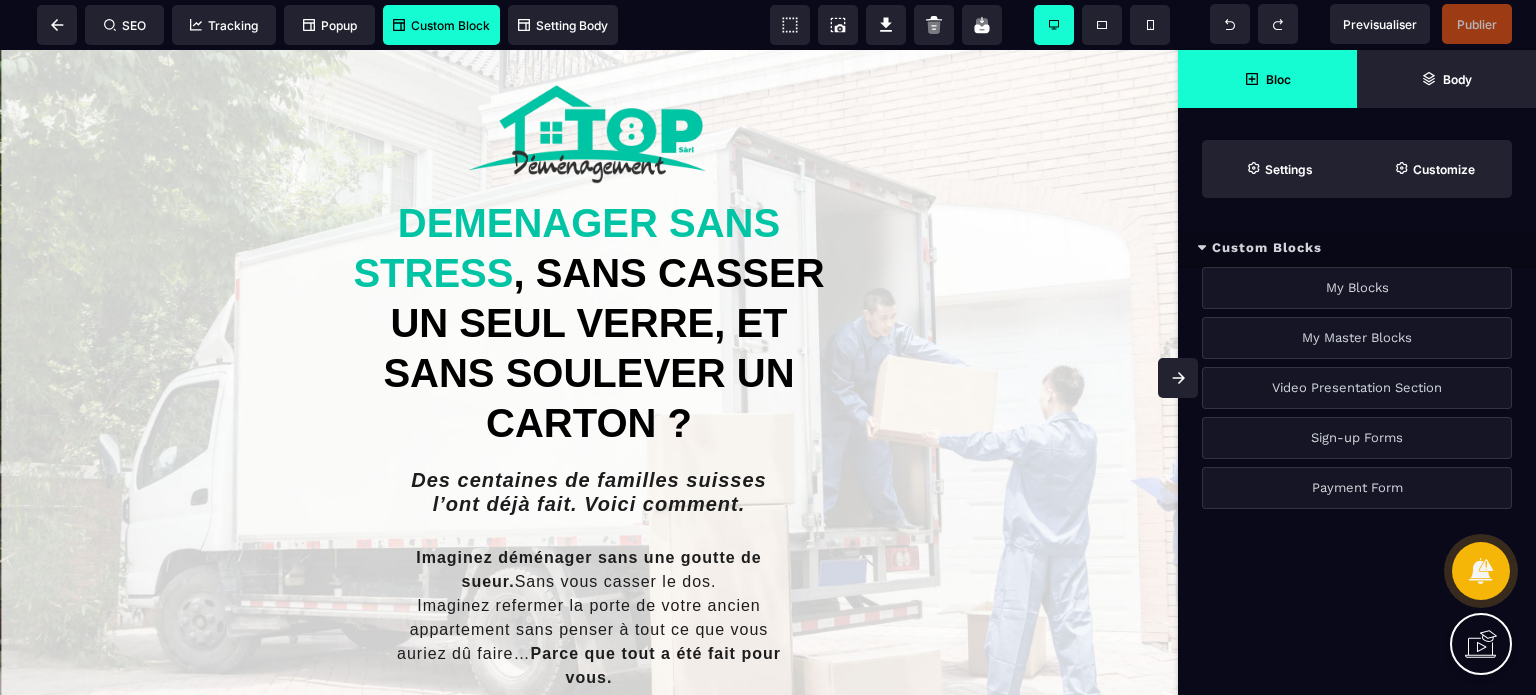 click on "My Blocks
My Master Blocks
Video Presentation Section
Sign-up Forms
Payment Form" at bounding box center [1357, 400] 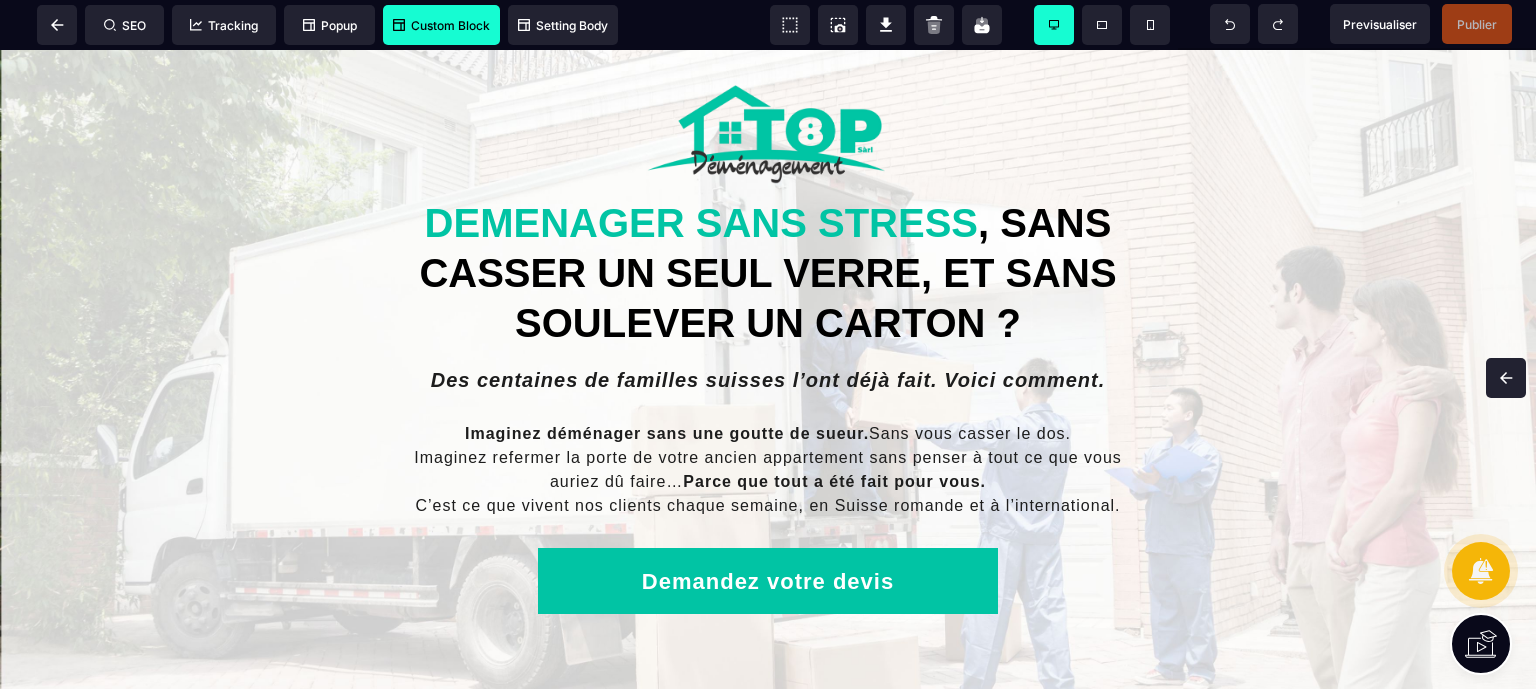 scroll, scrollTop: 359, scrollLeft: 0, axis: vertical 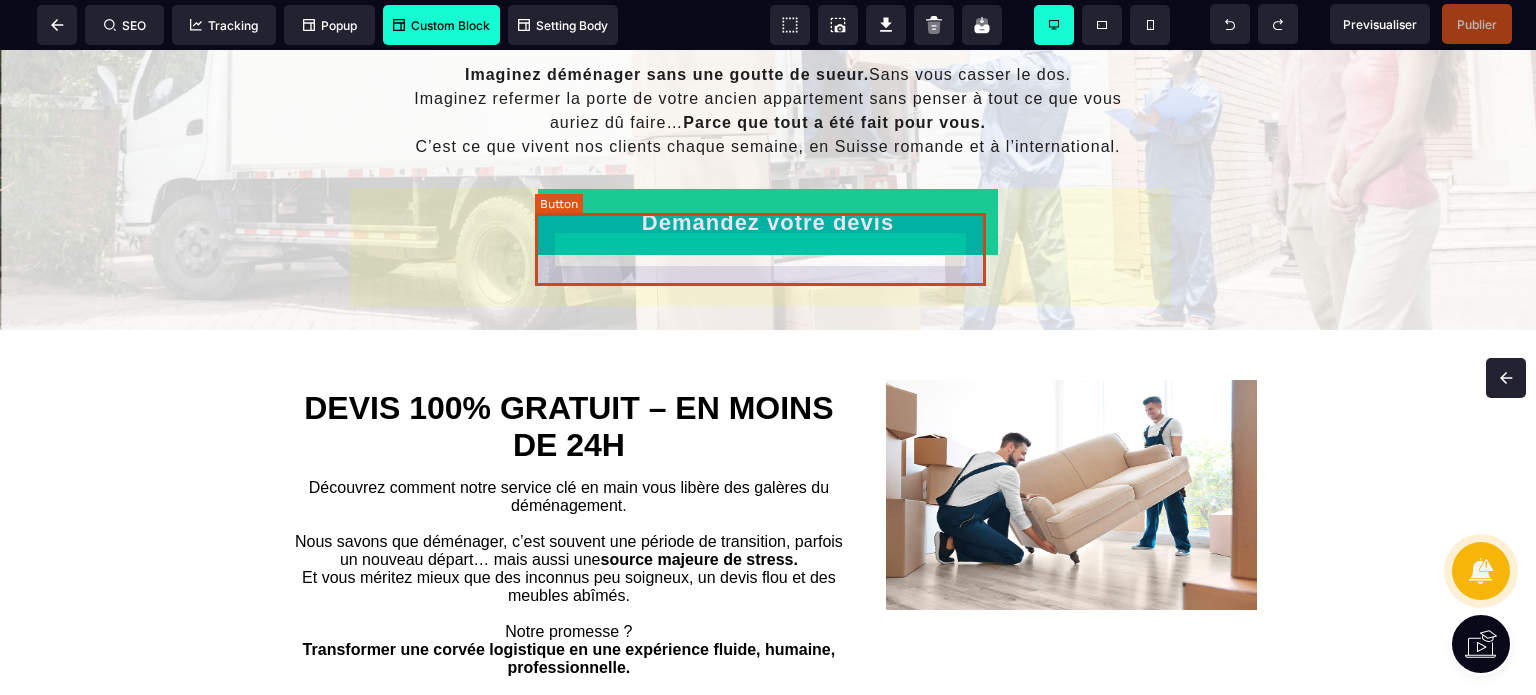 click on "Demandez votre devis" at bounding box center [768, 222] 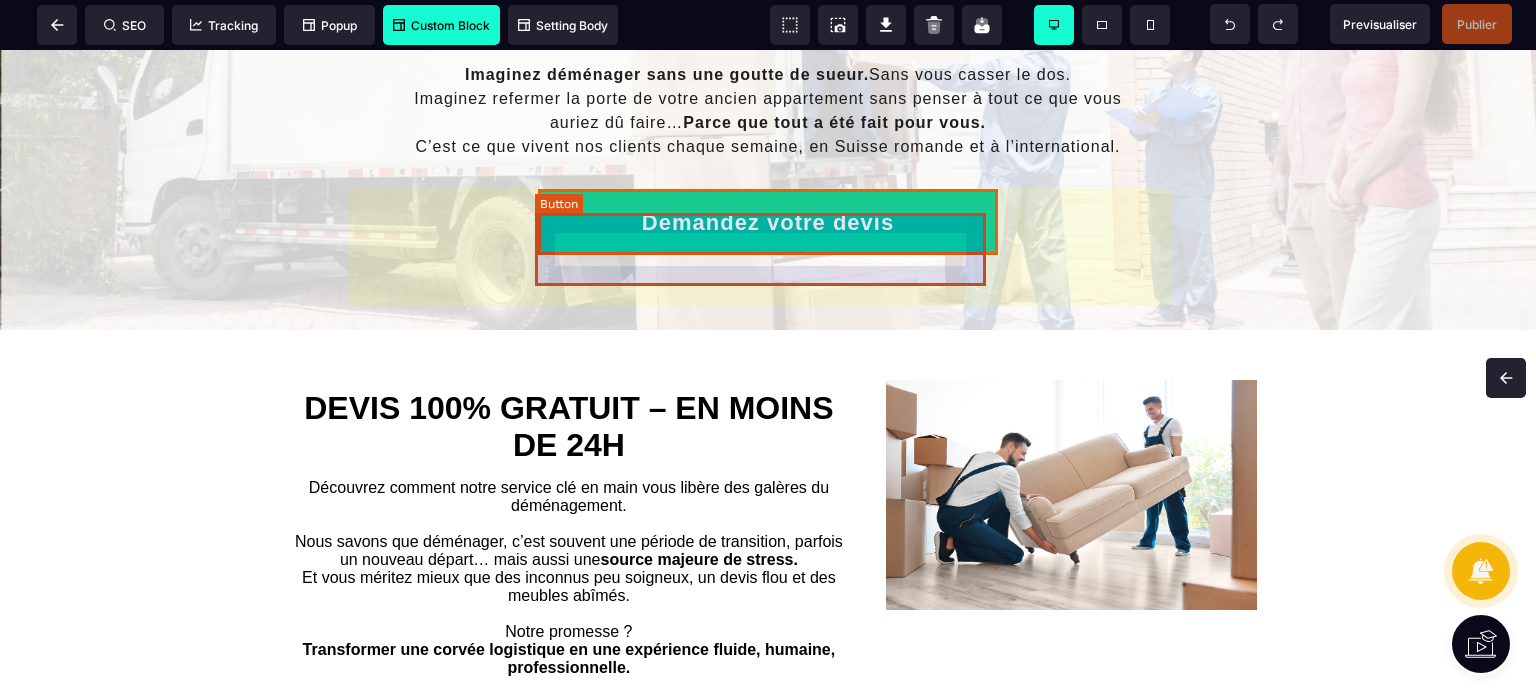 select on "*****" 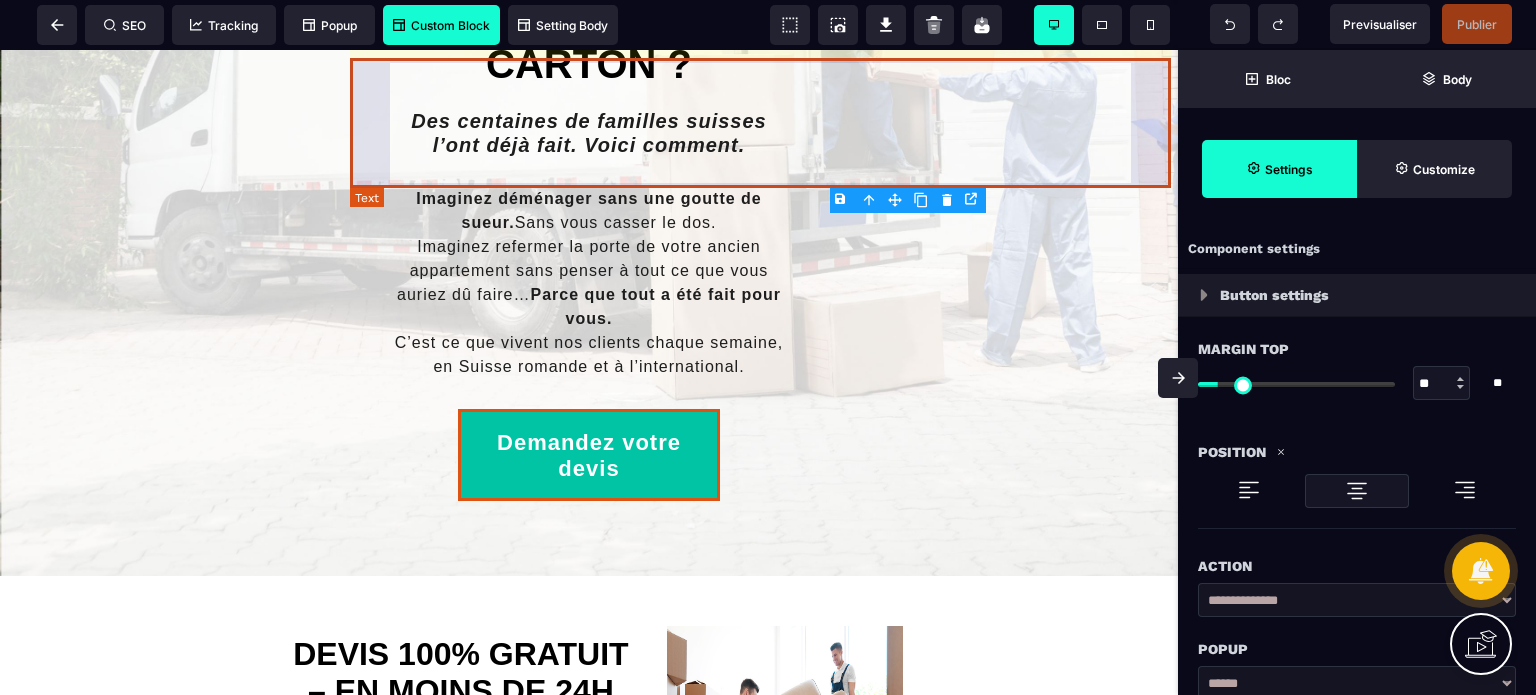 type on "**" 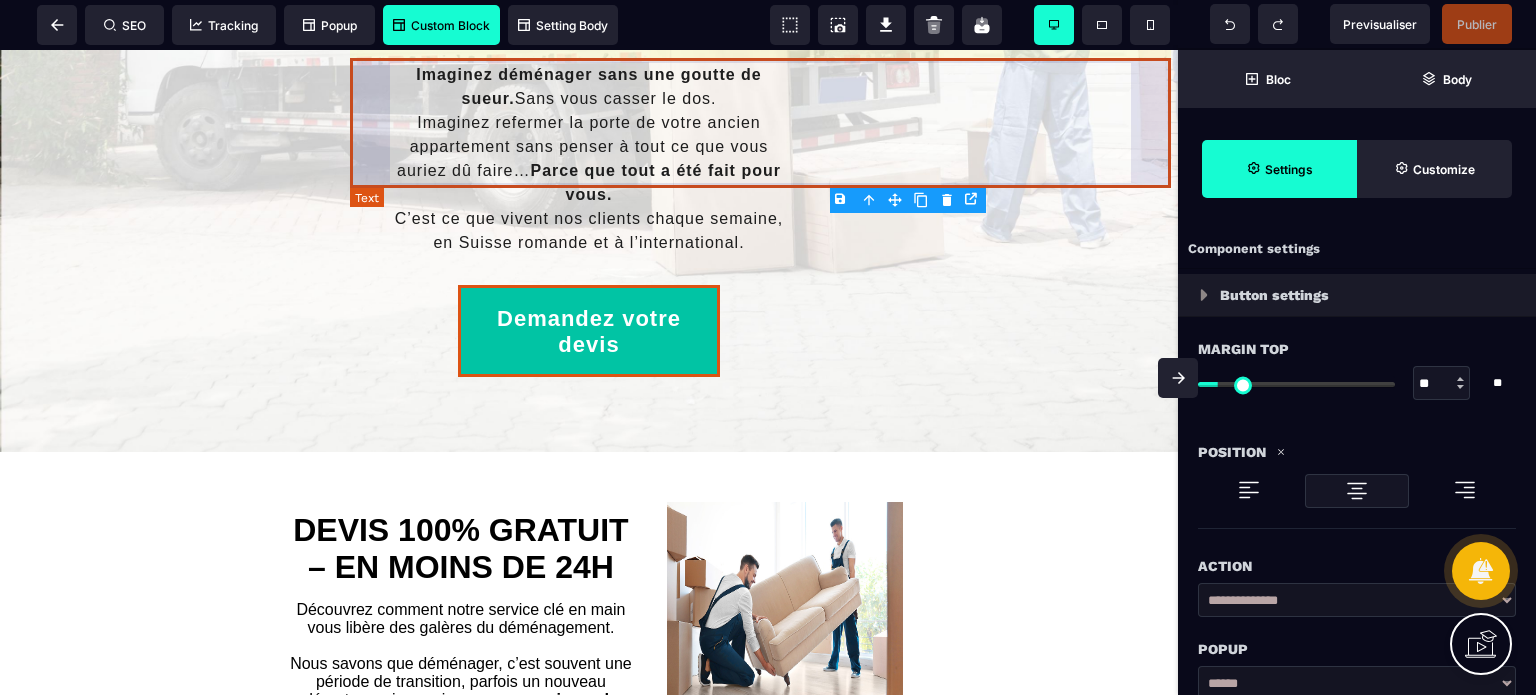select on "*****" 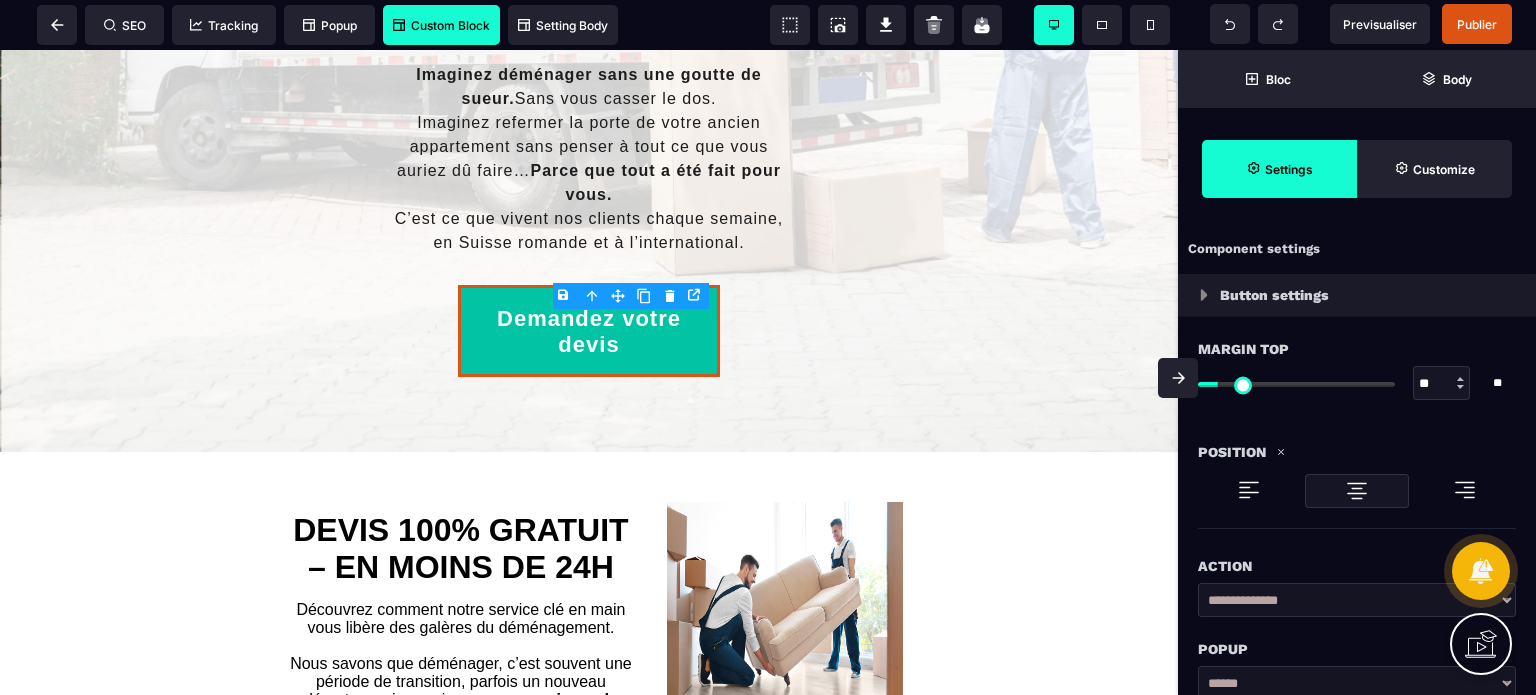 click on "Custom Block" at bounding box center [441, 25] 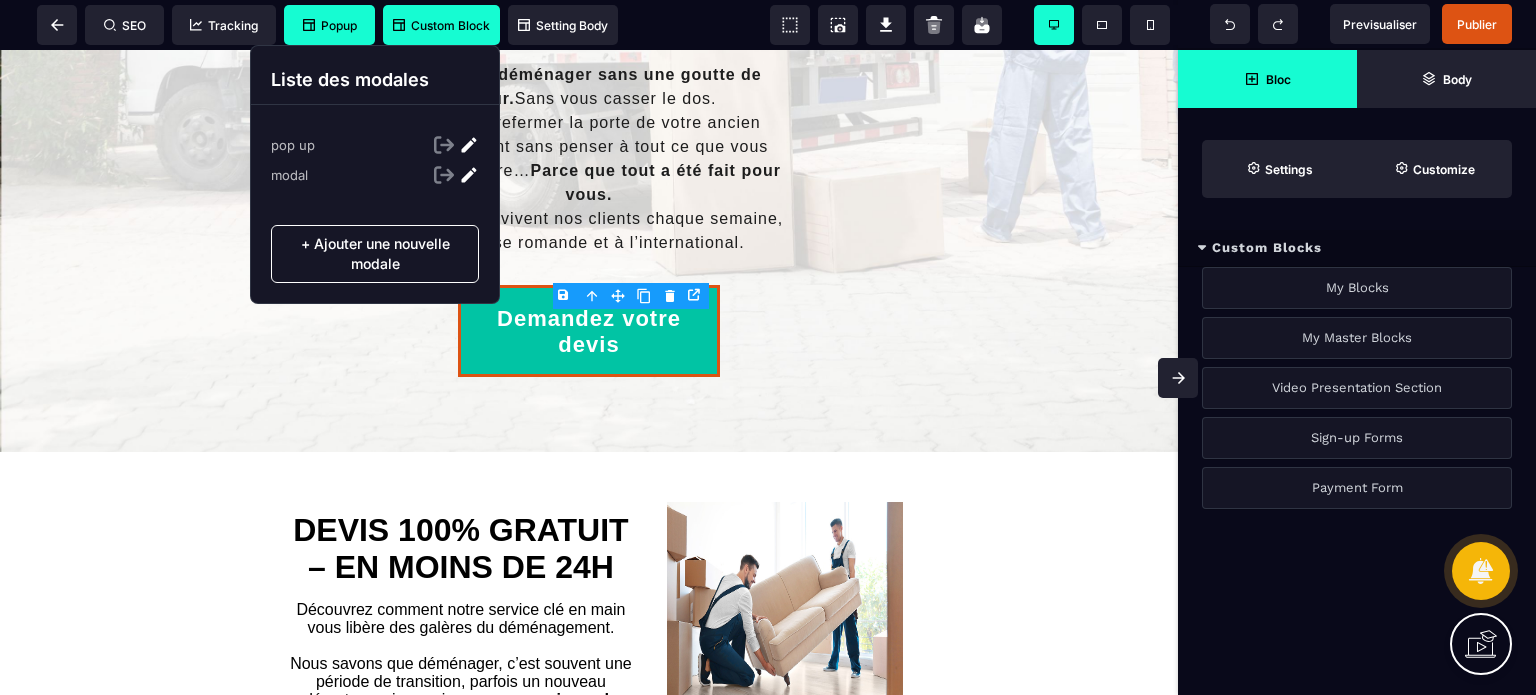 click on "Popup" at bounding box center [329, 25] 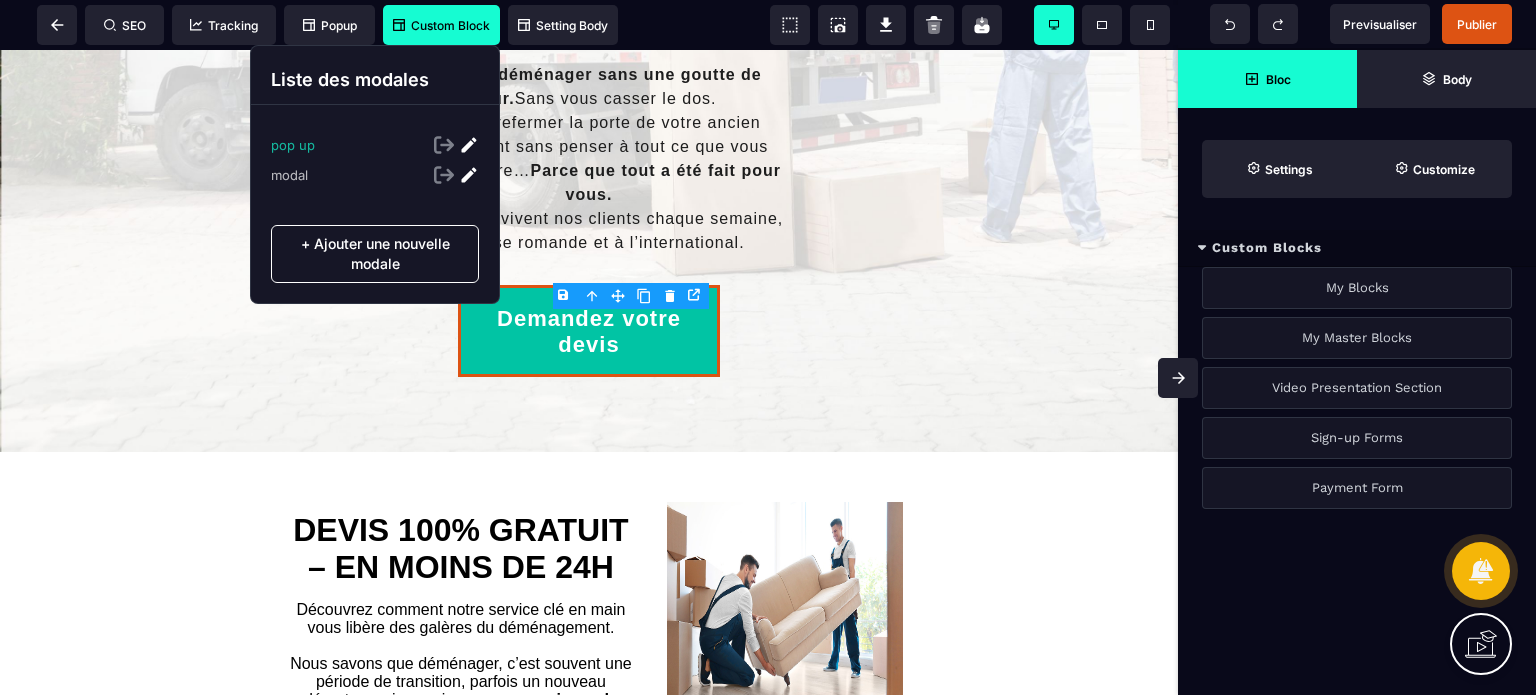 click at bounding box center (469, 145) 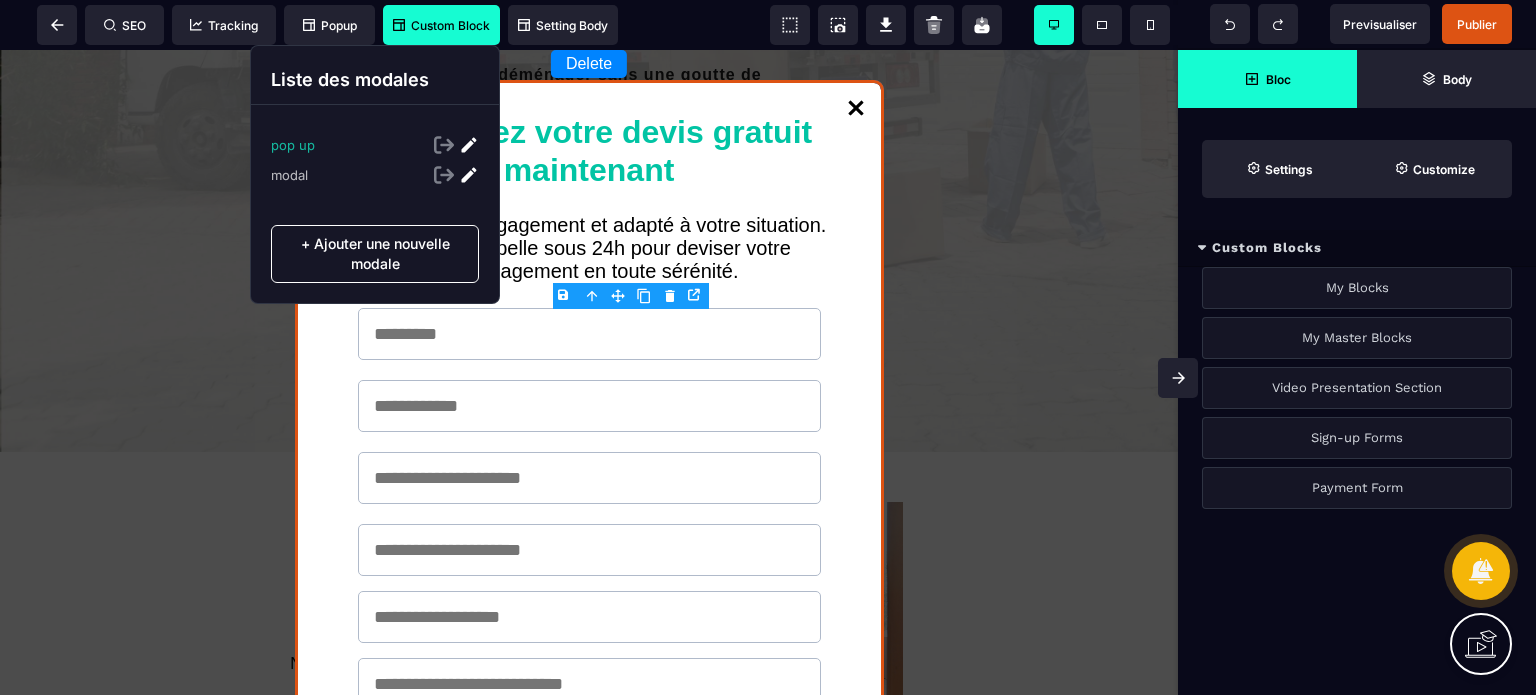 select on "*****" 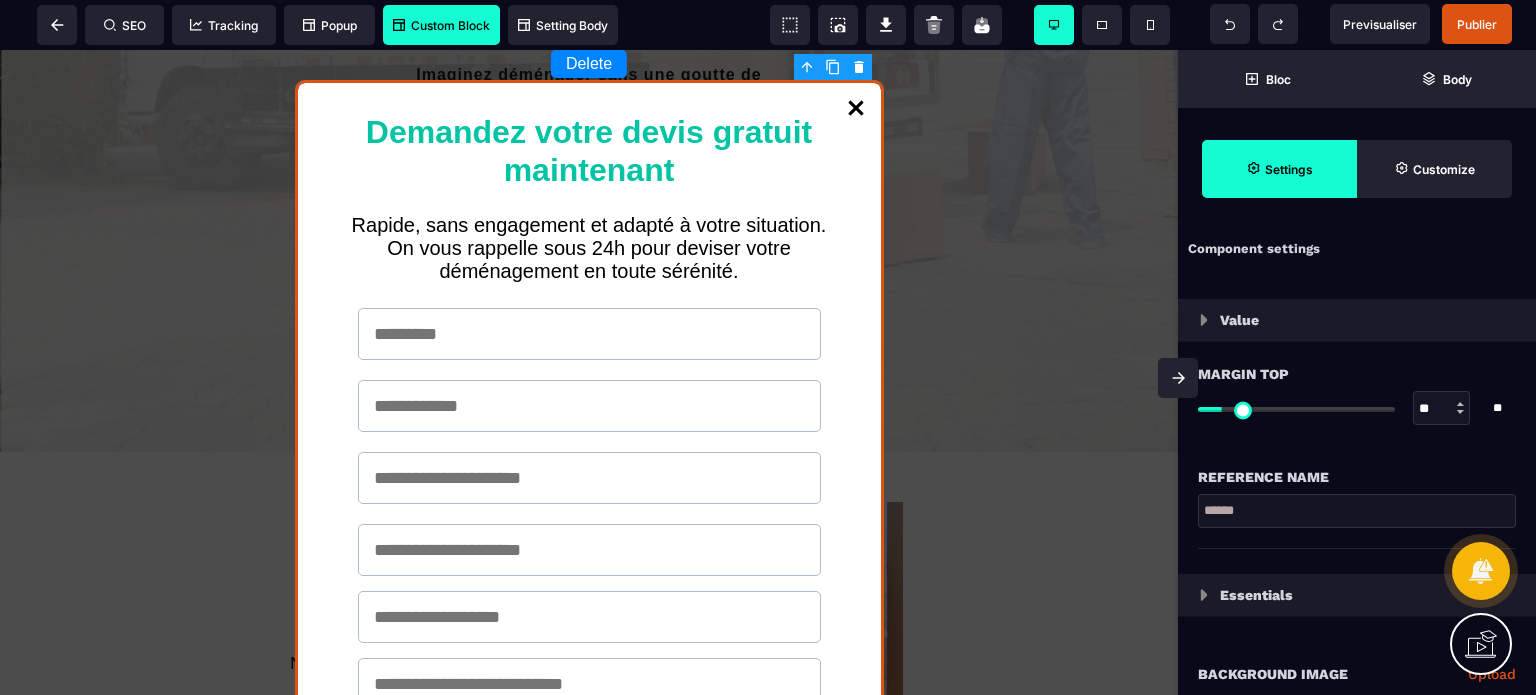 type on "*" 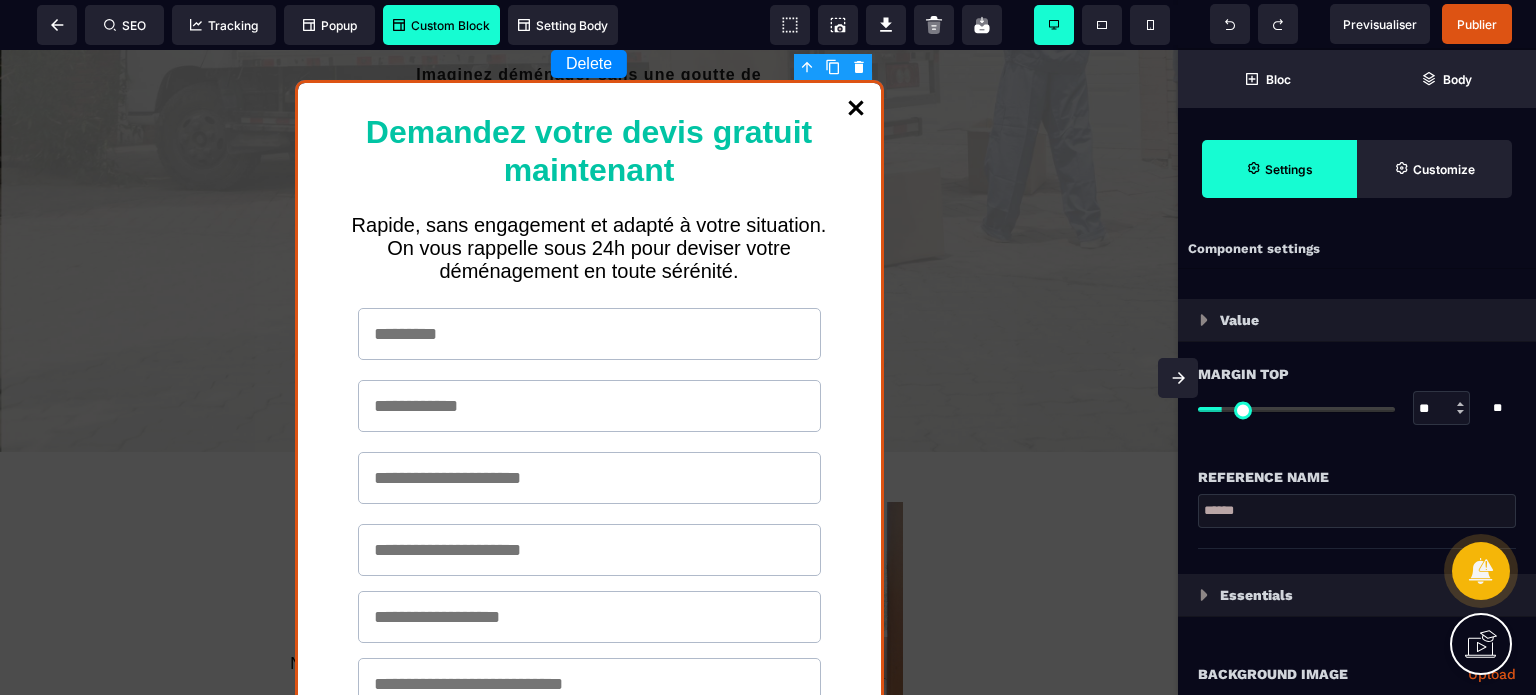 type on "*" 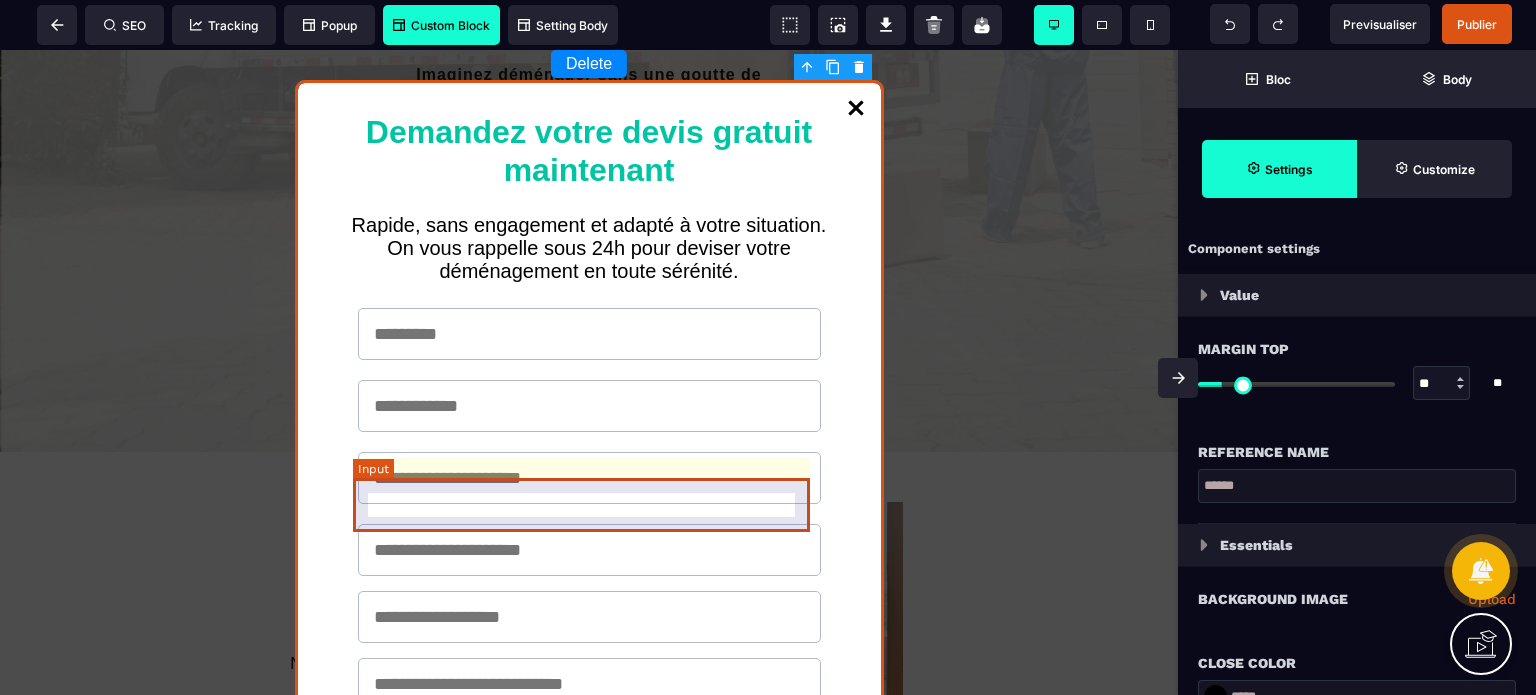 click at bounding box center (589, 478) 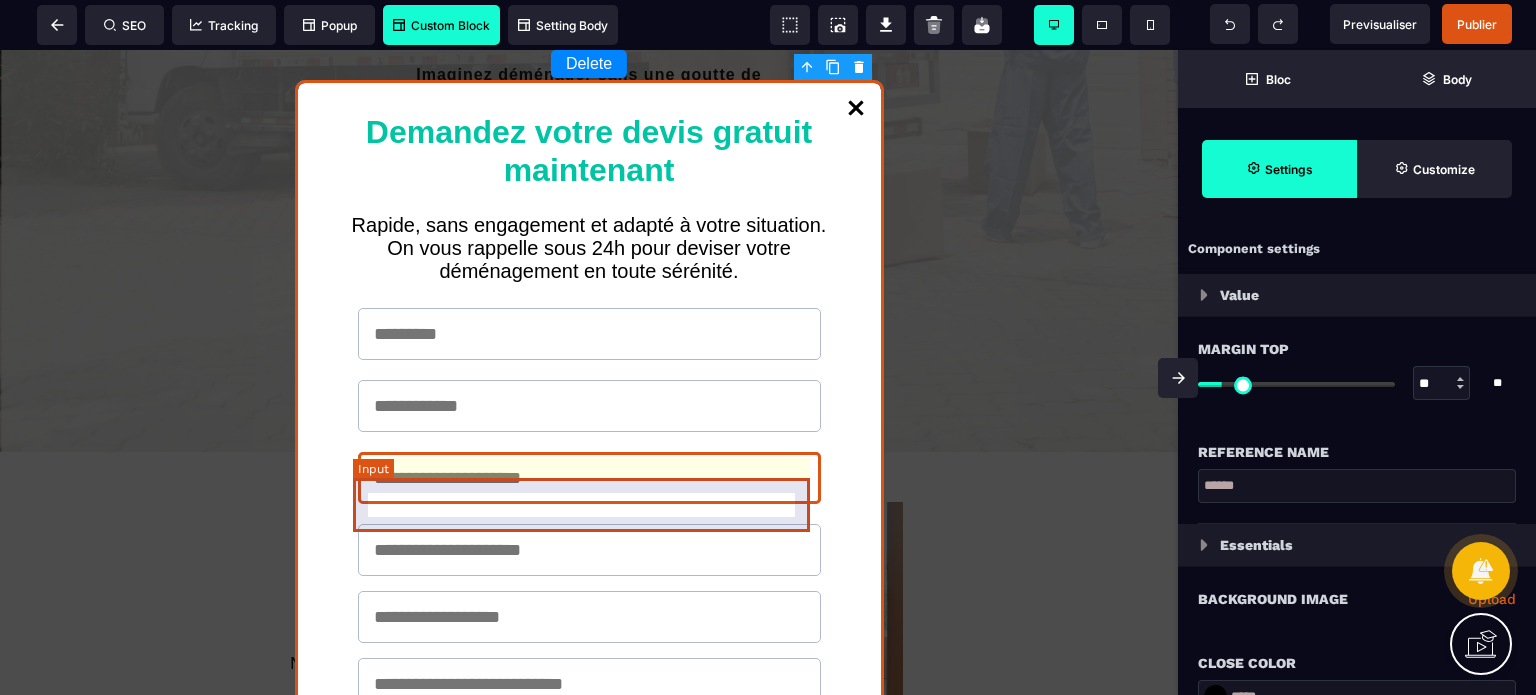 select on "*****" 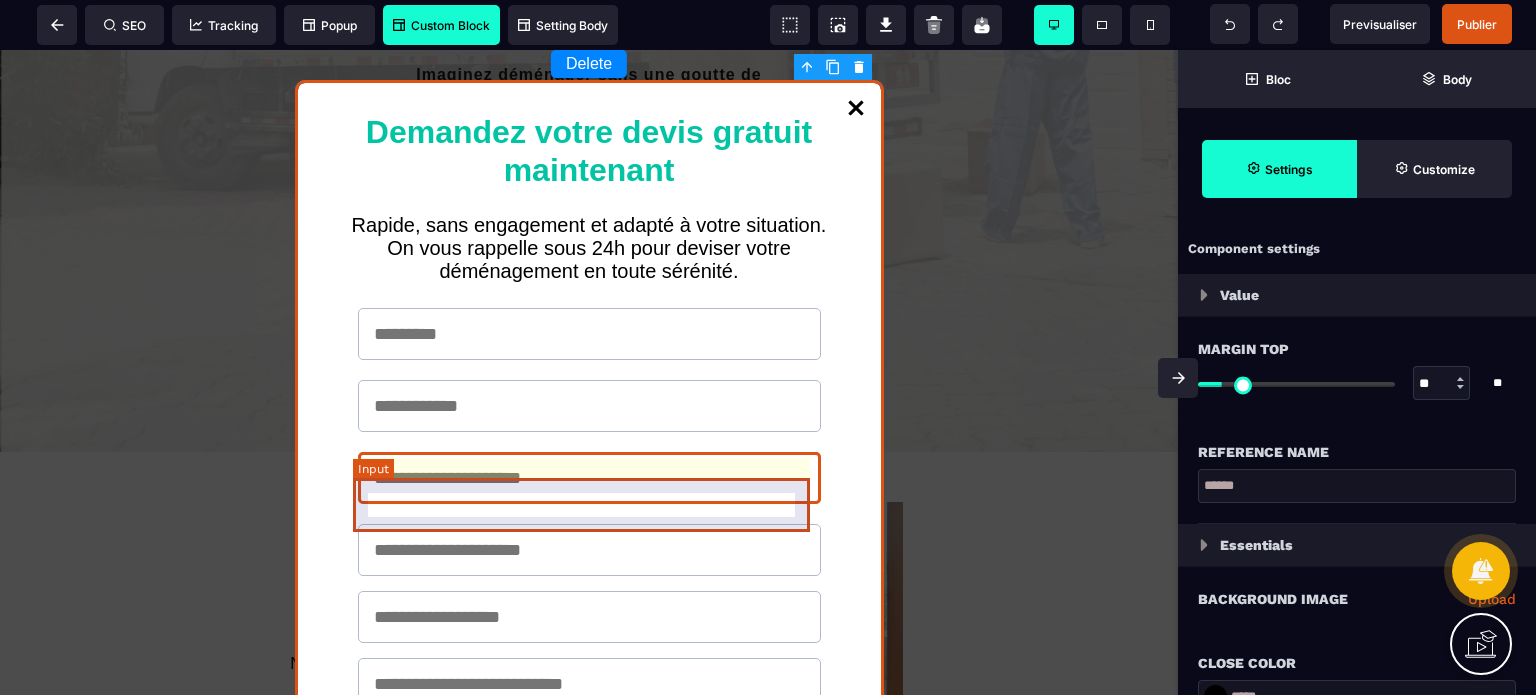 select 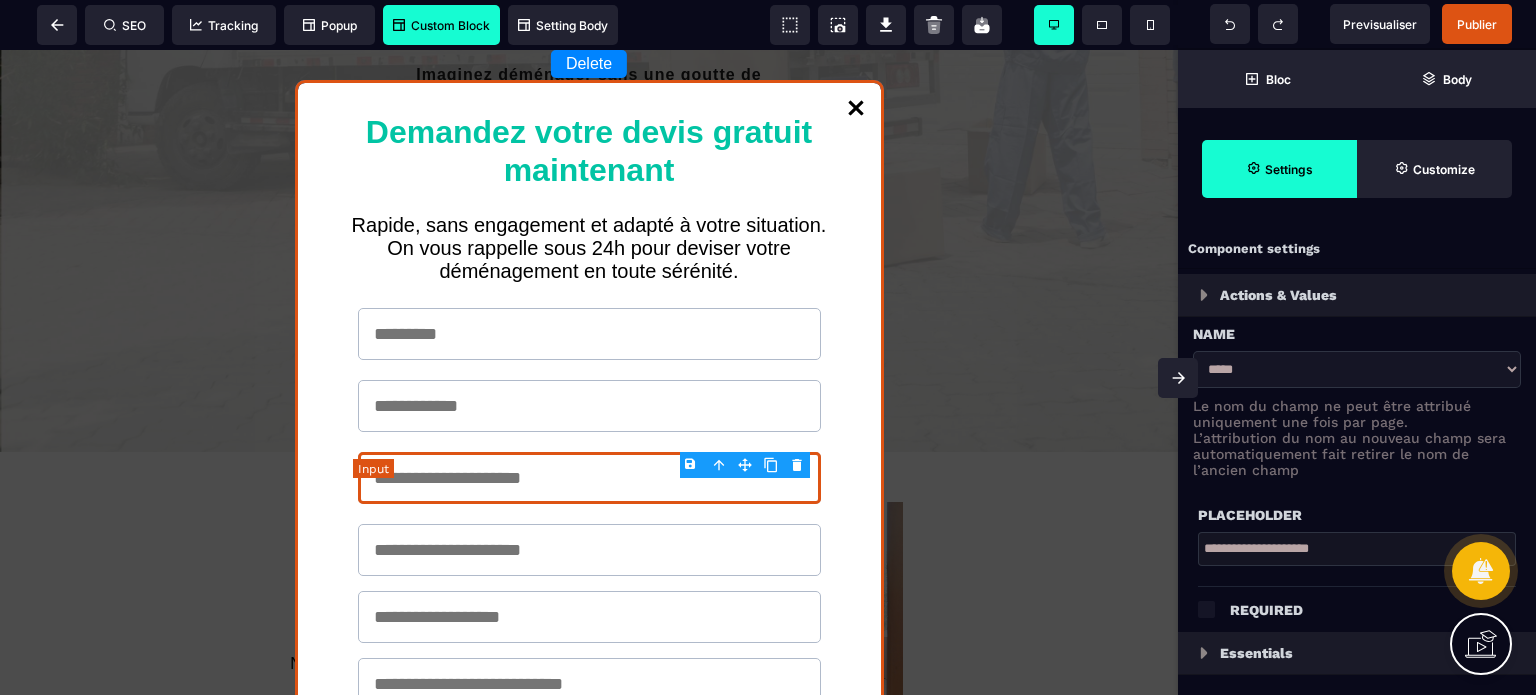 type on "*" 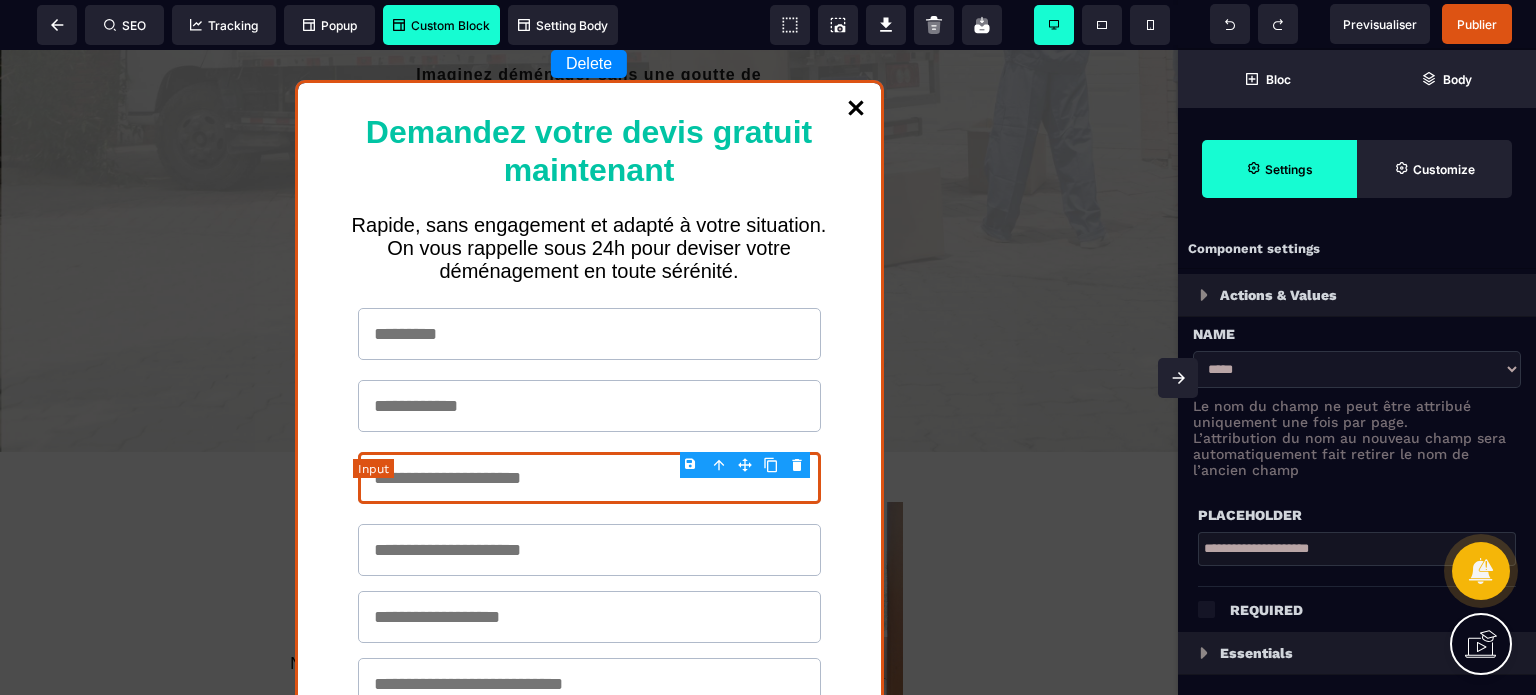 type on "***" 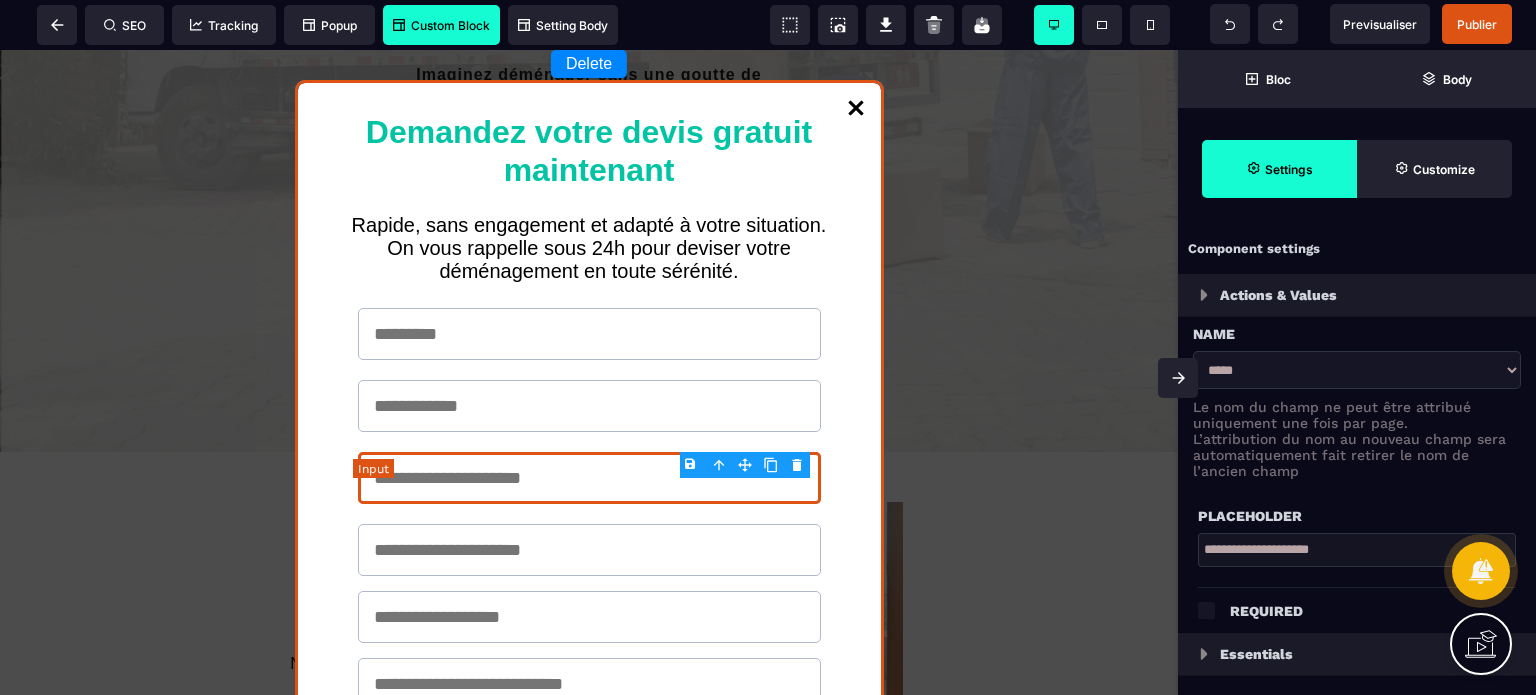 select on "*****" 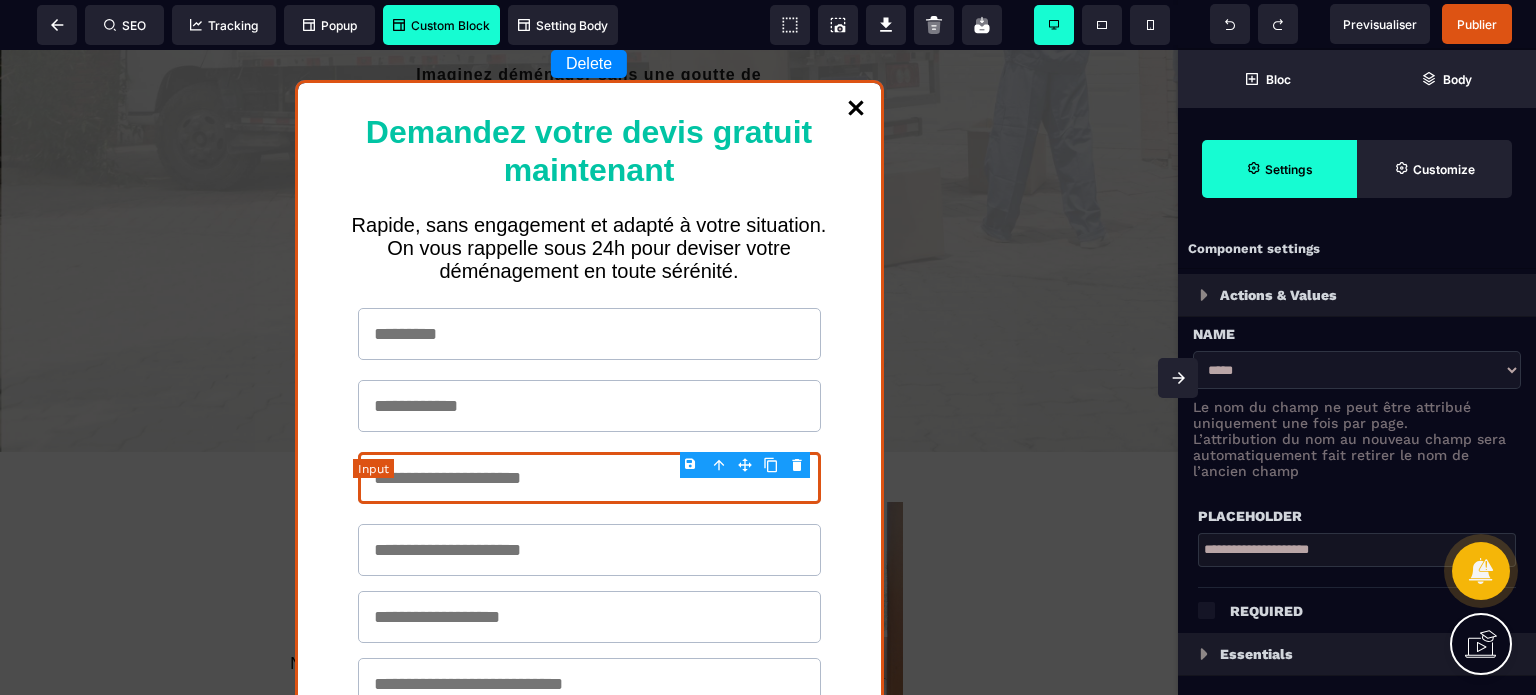 select 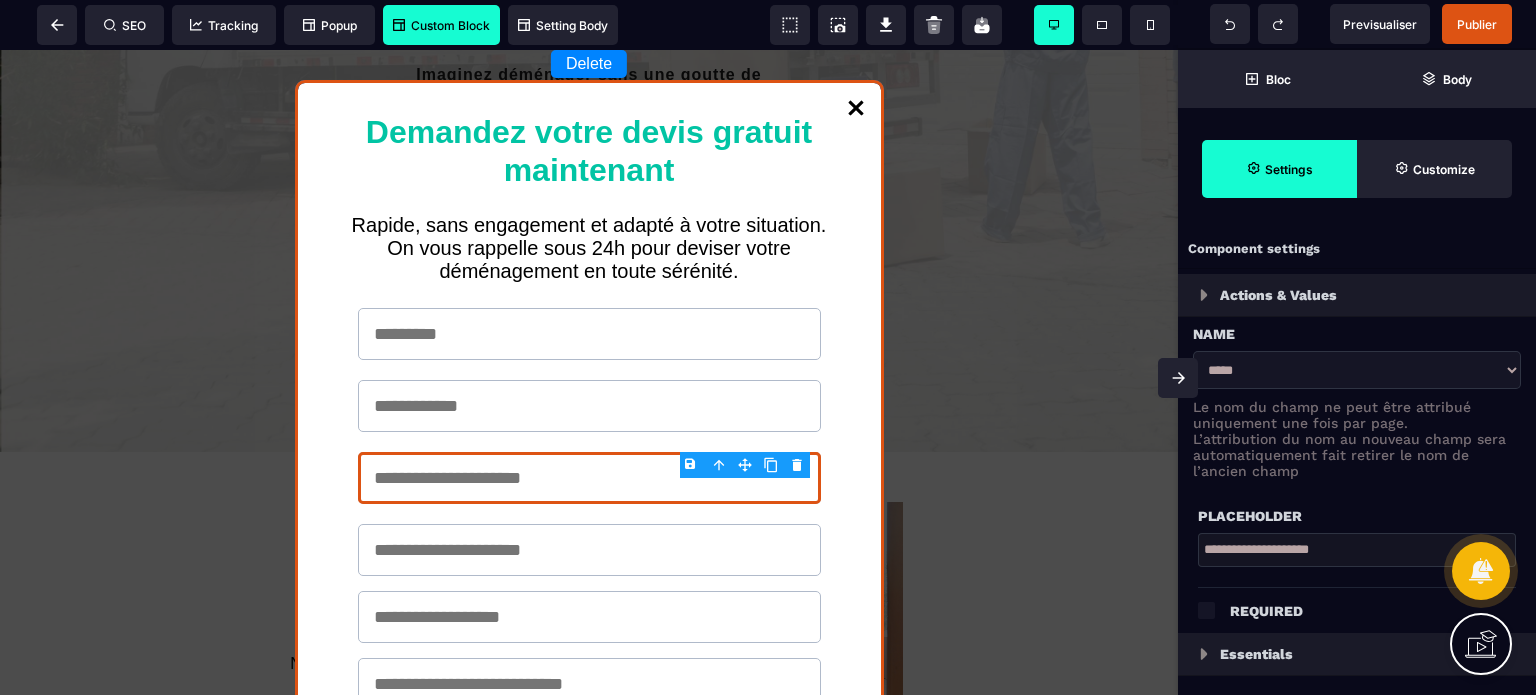 click on "Placeholder" at bounding box center (1357, 506) 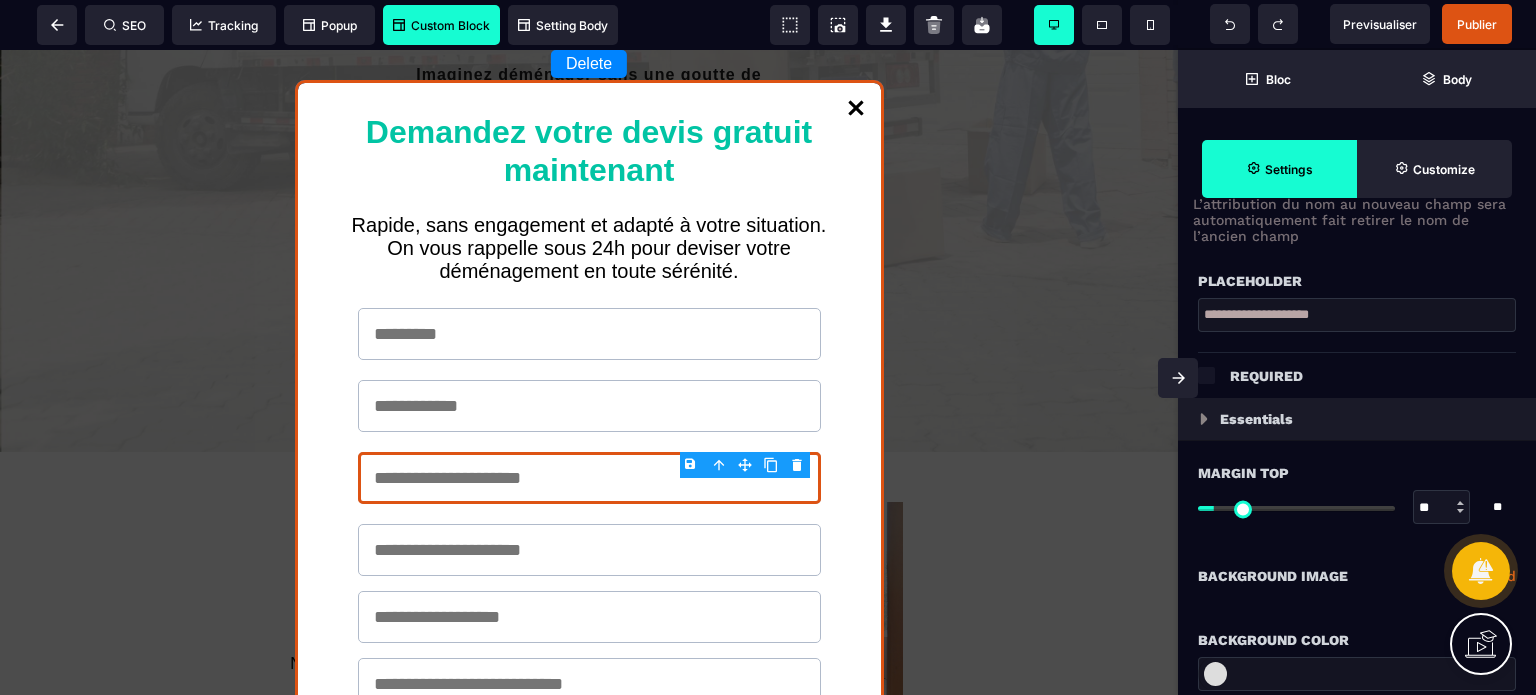 scroll, scrollTop: 280, scrollLeft: 0, axis: vertical 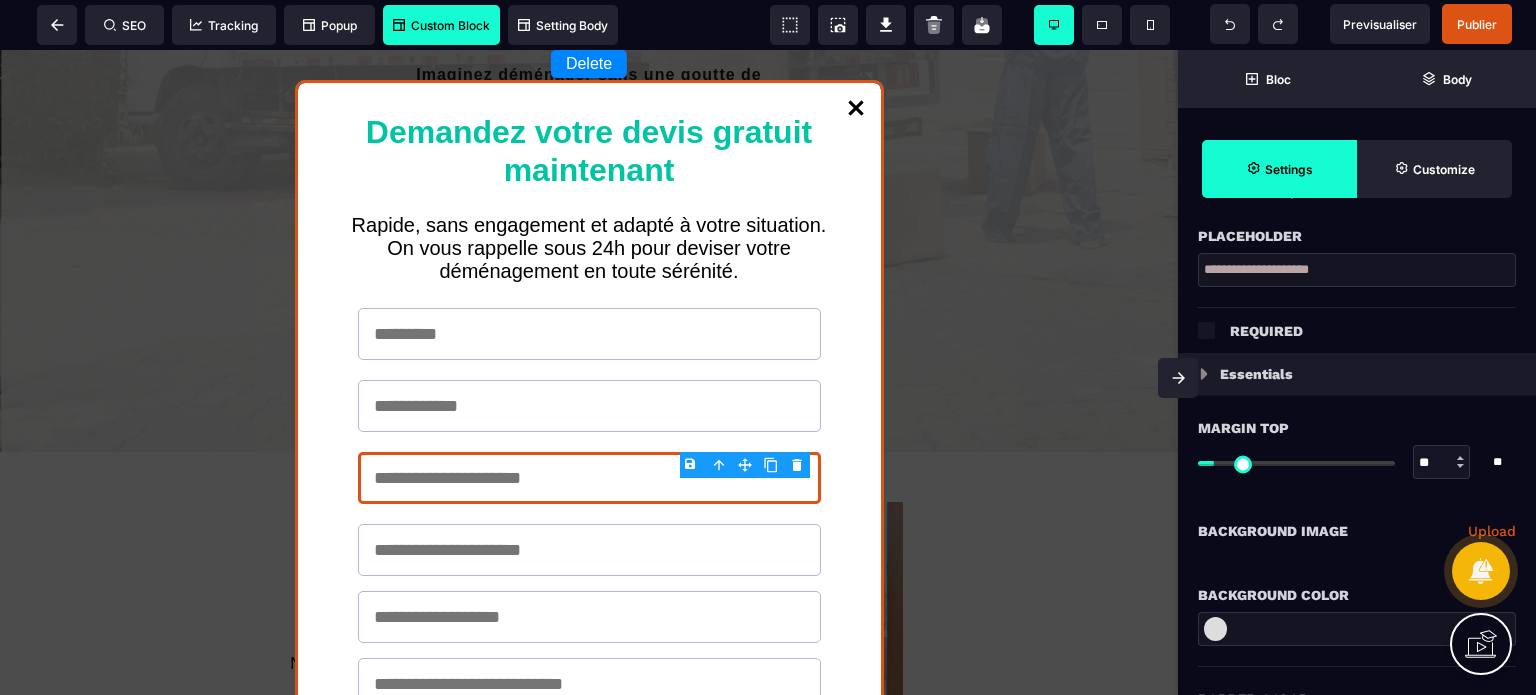 click at bounding box center [1193, 348] 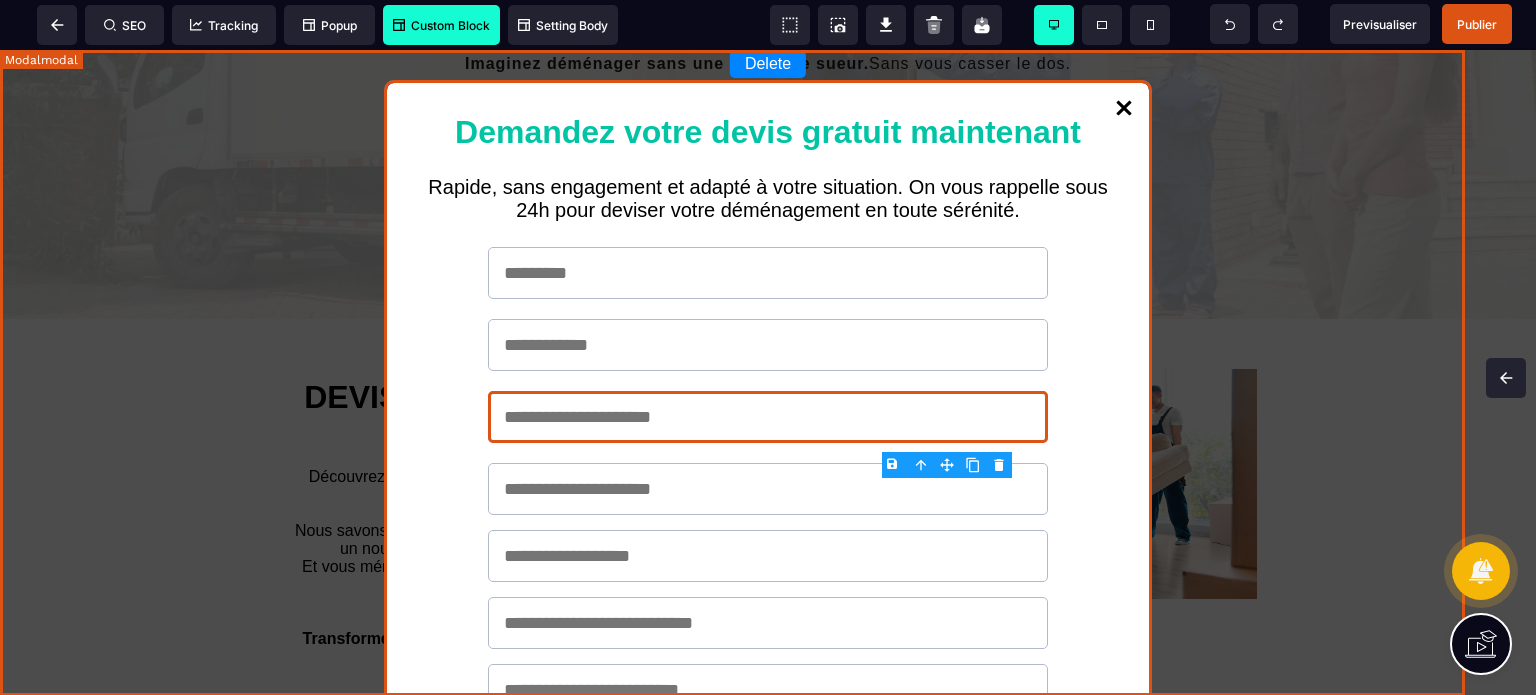scroll, scrollTop: 0, scrollLeft: 0, axis: both 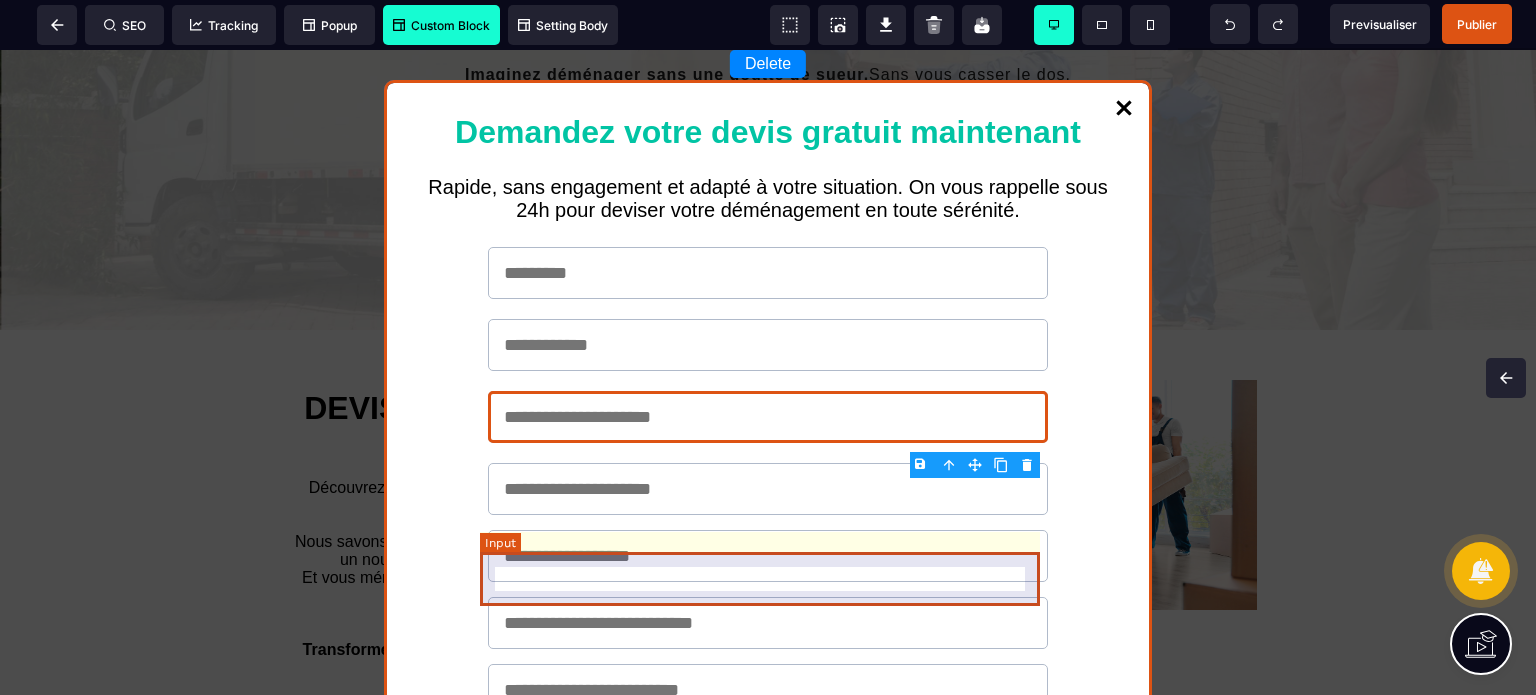 click at bounding box center (768, 489) 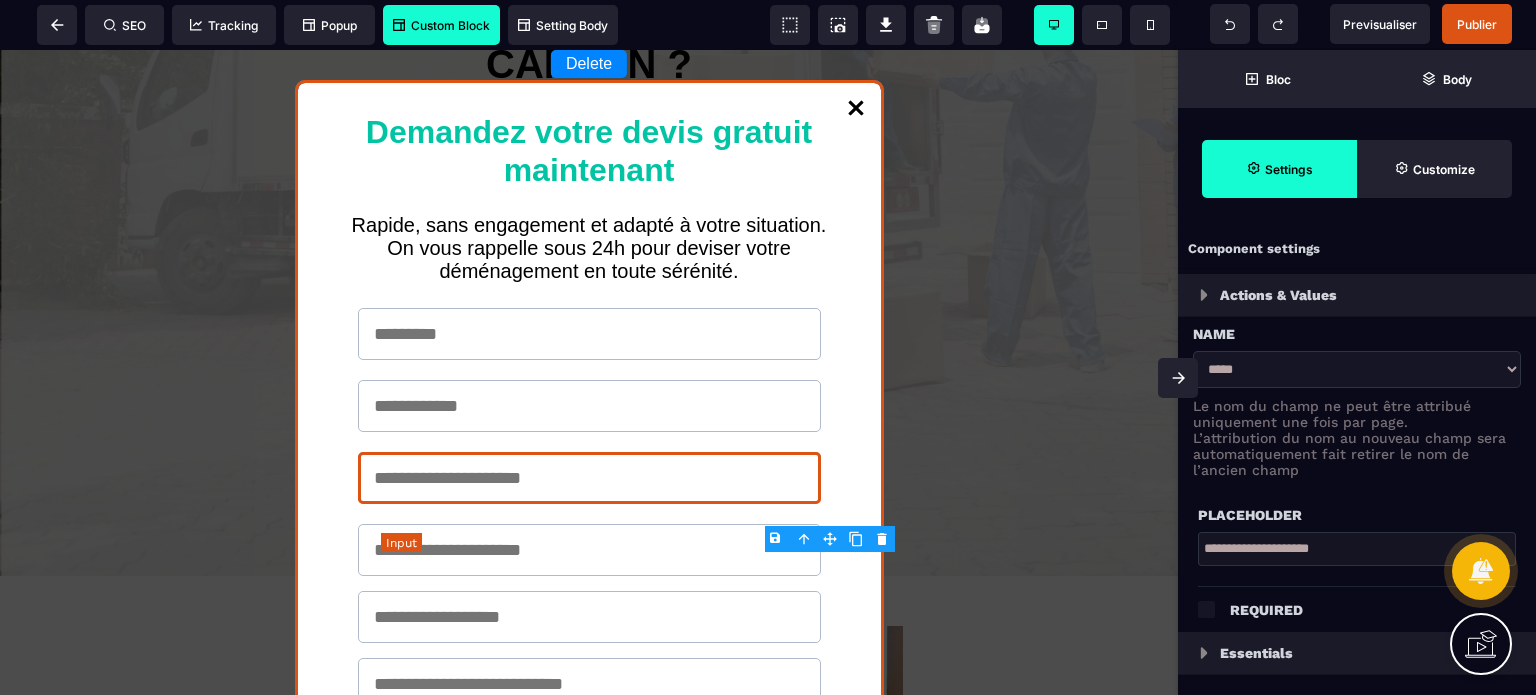 type on "**" 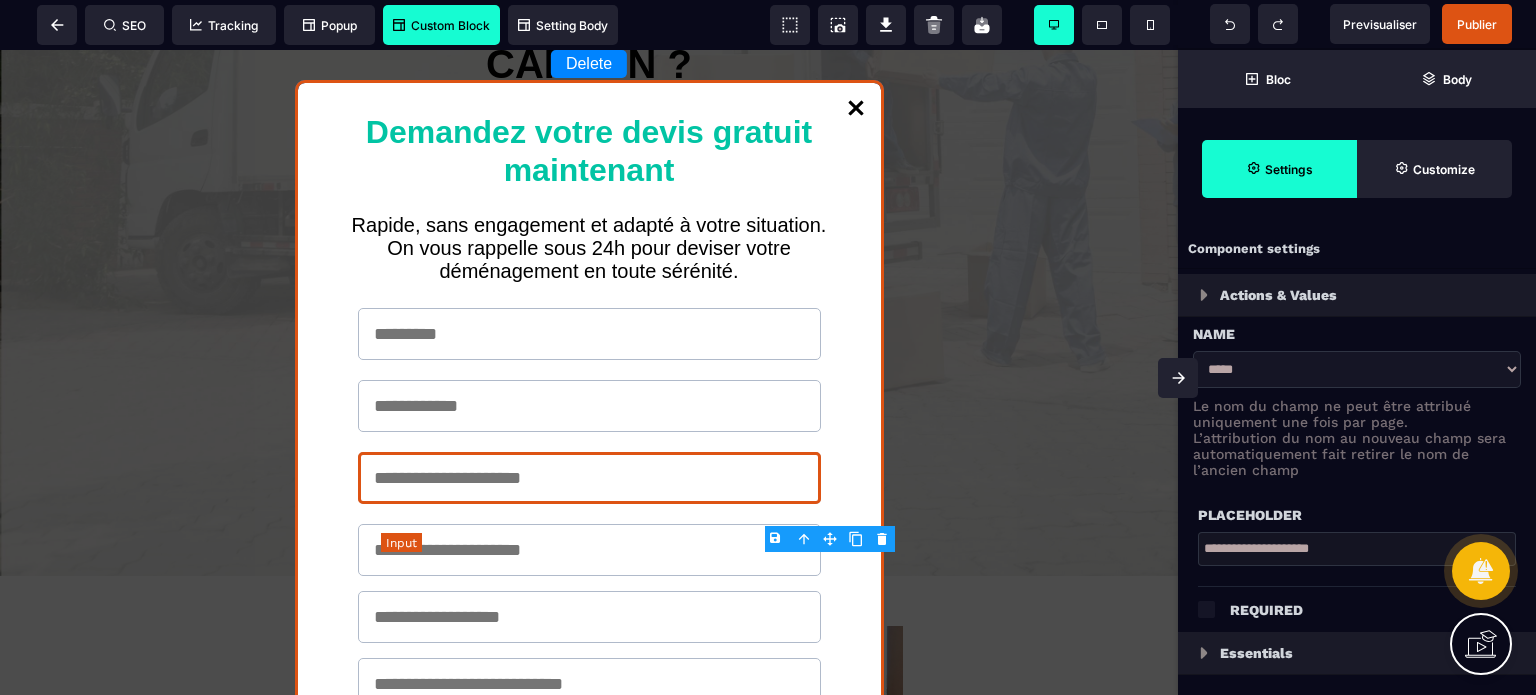type on "**" 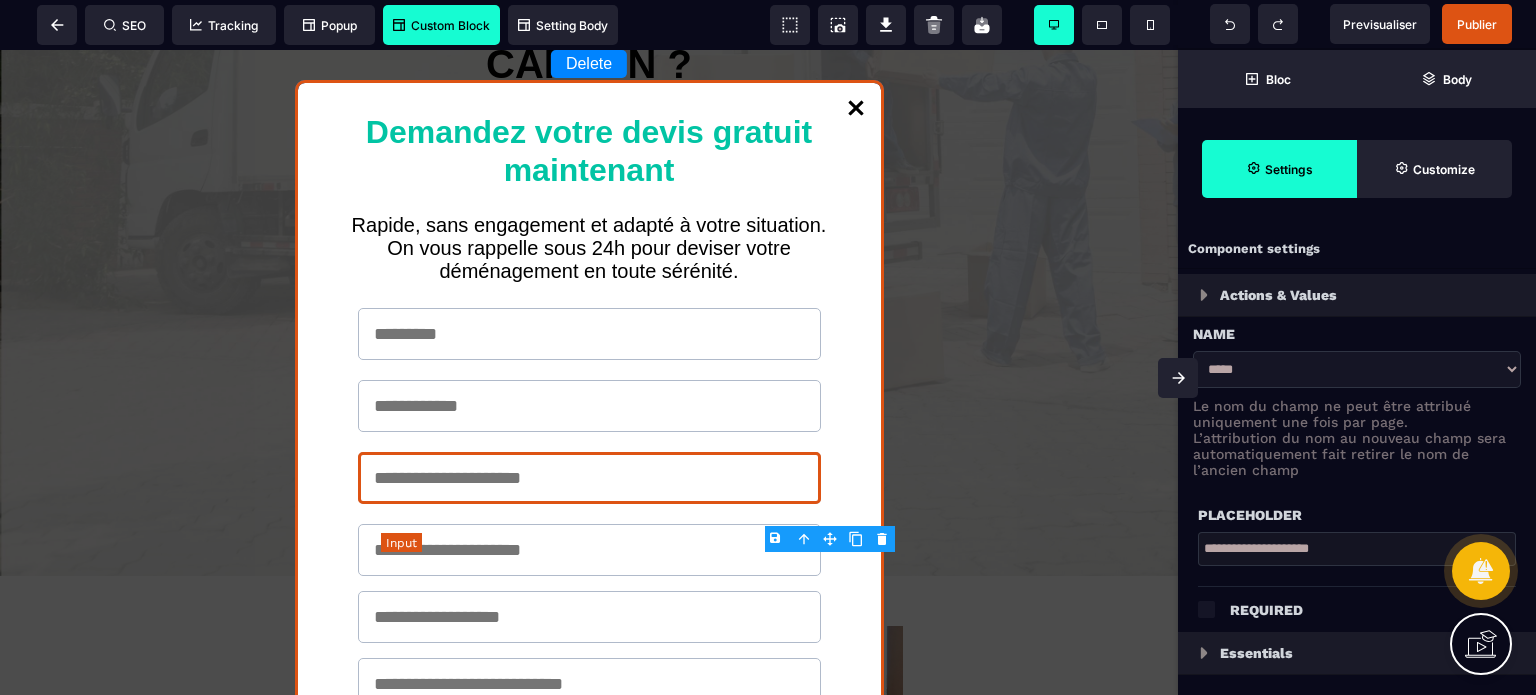 type on "*" 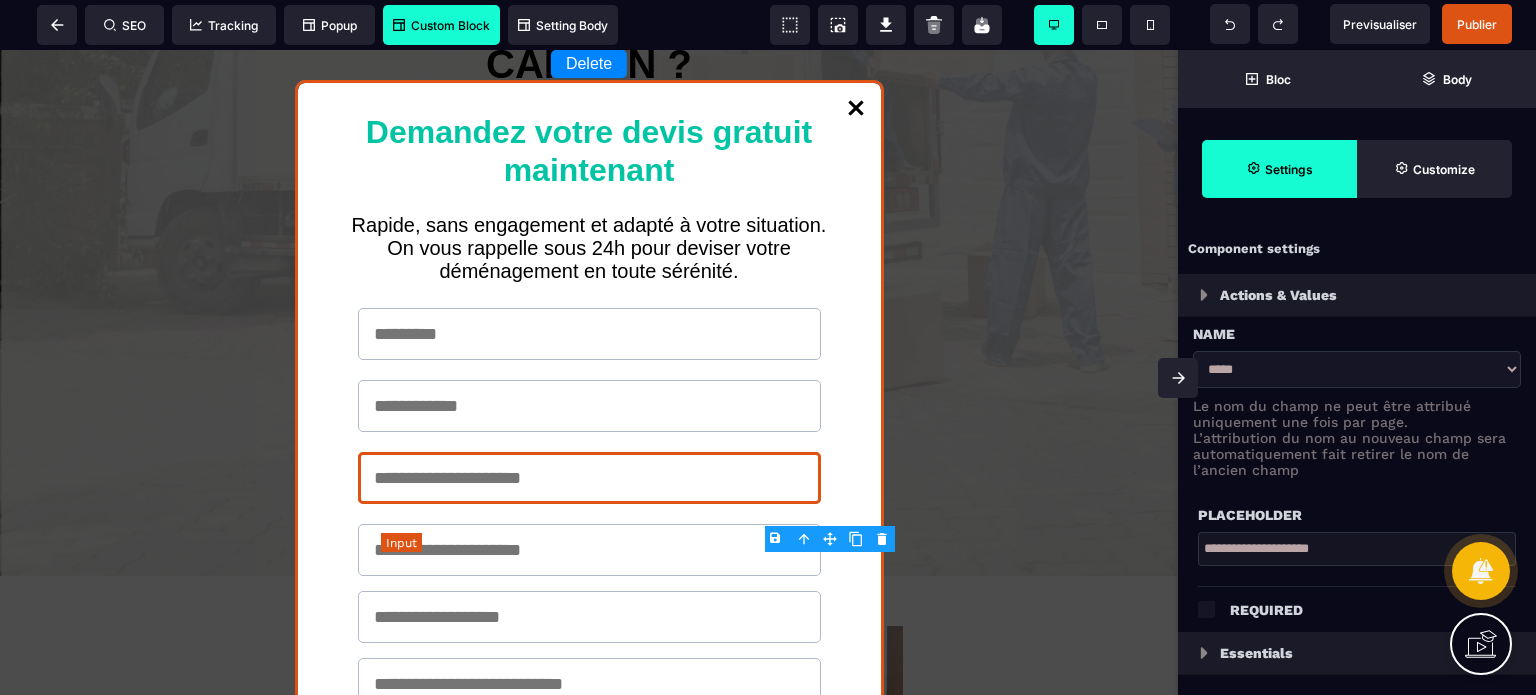 type on "***" 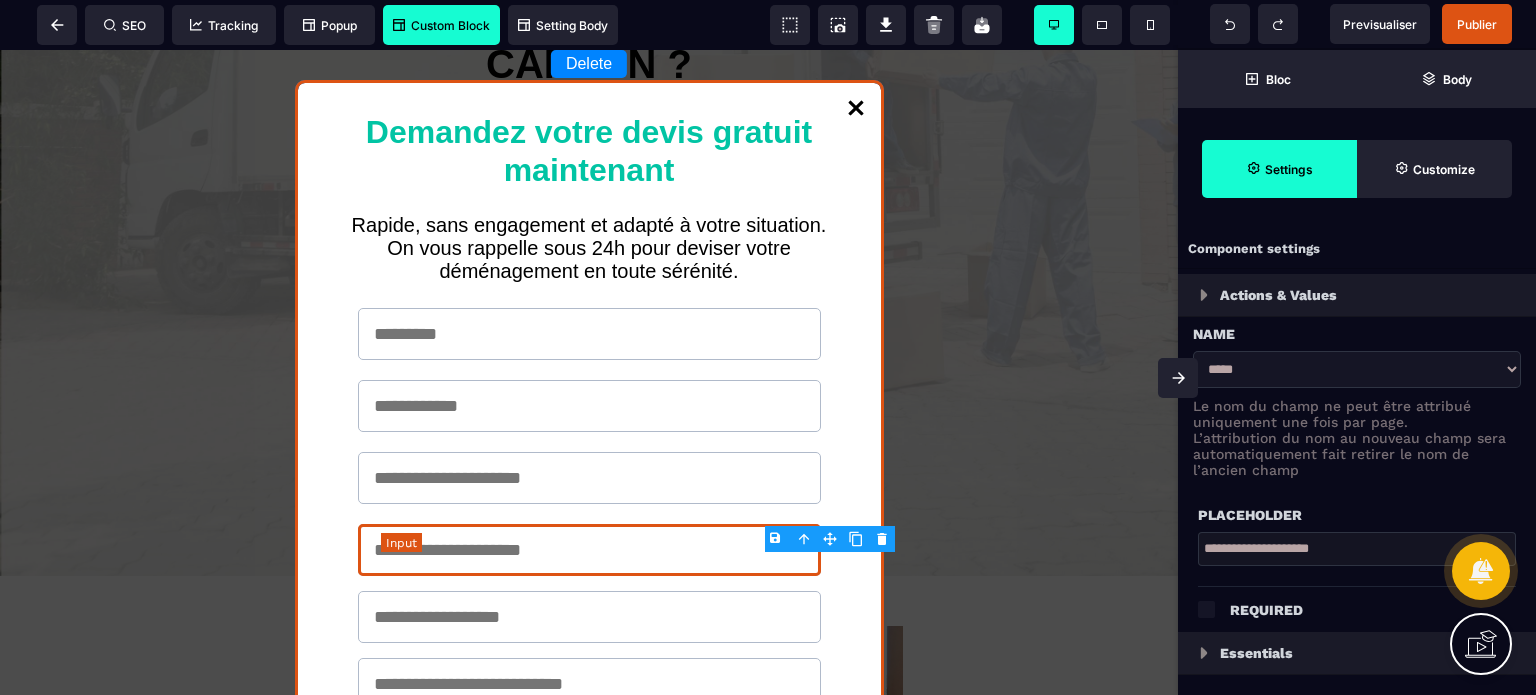 select on "*****" 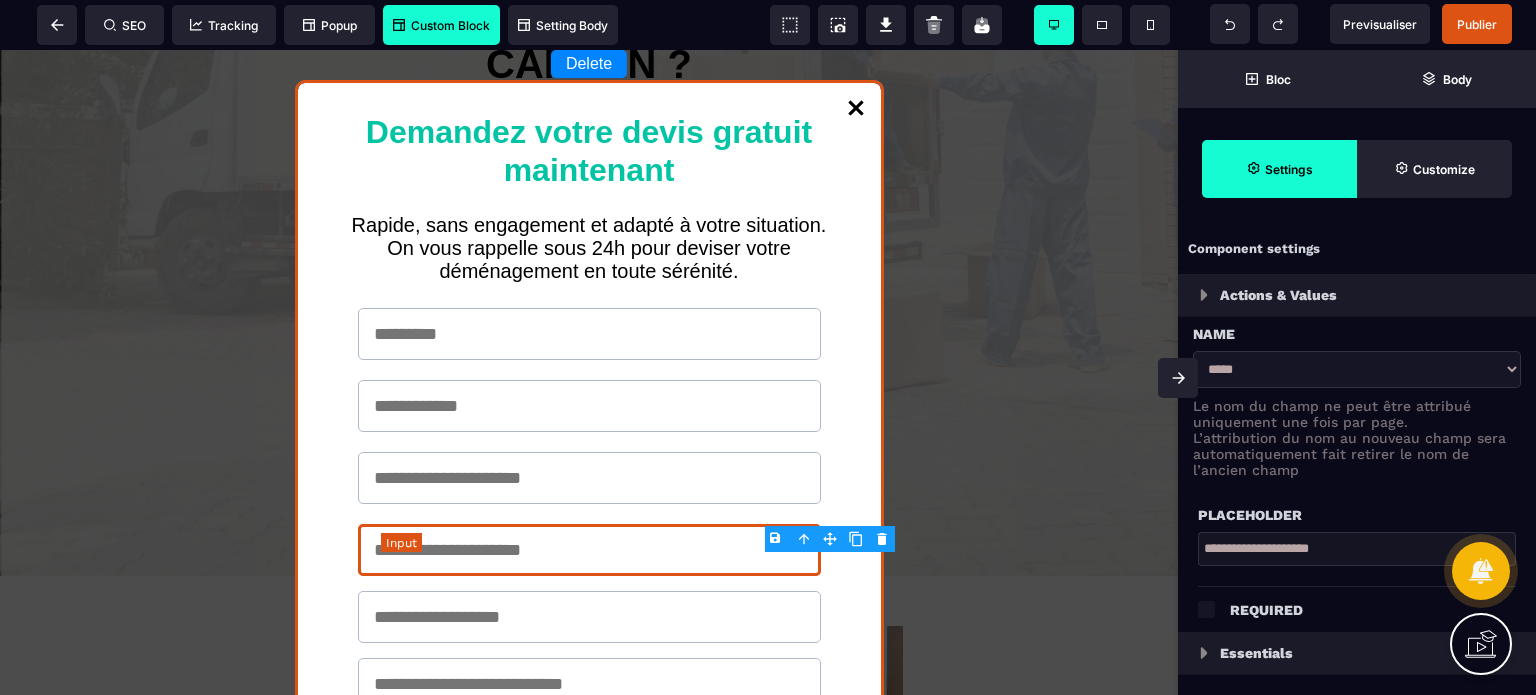 select 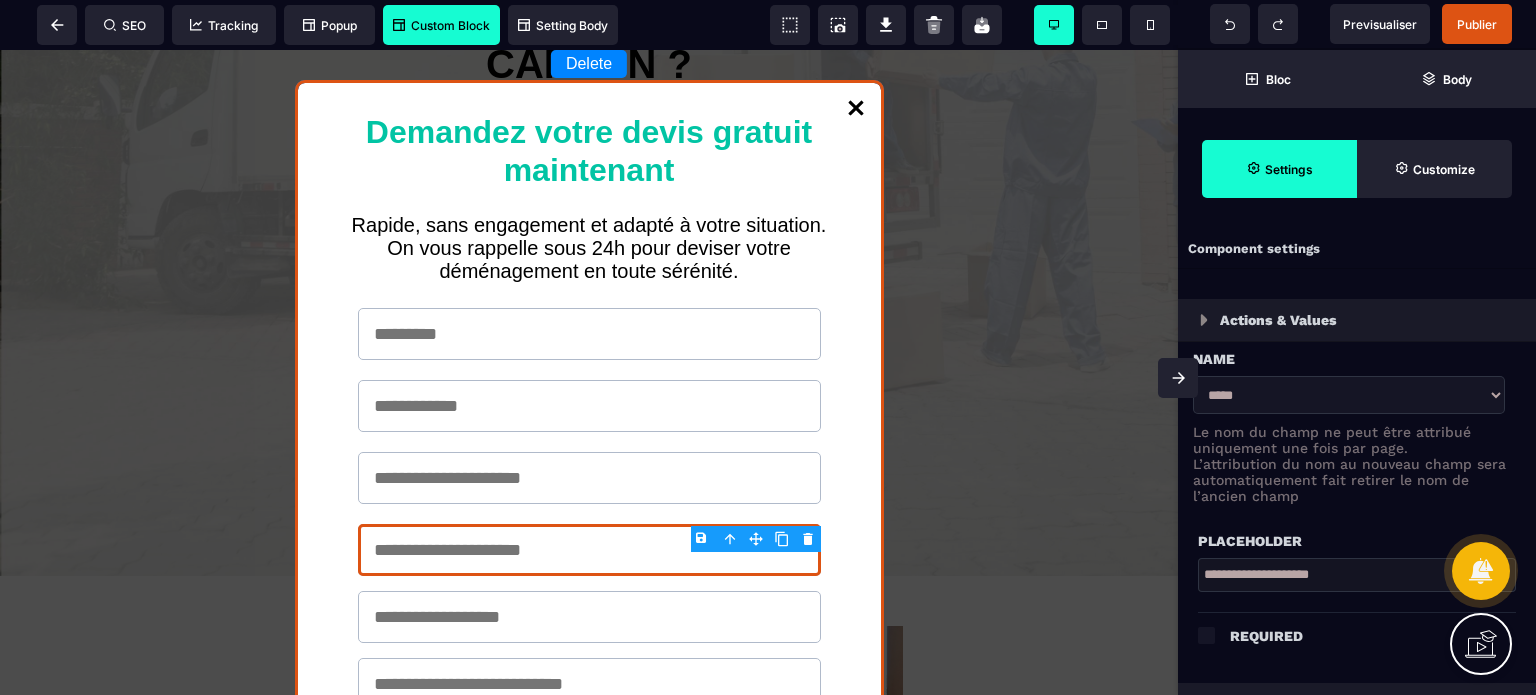 scroll, scrollTop: 483, scrollLeft: 0, axis: vertical 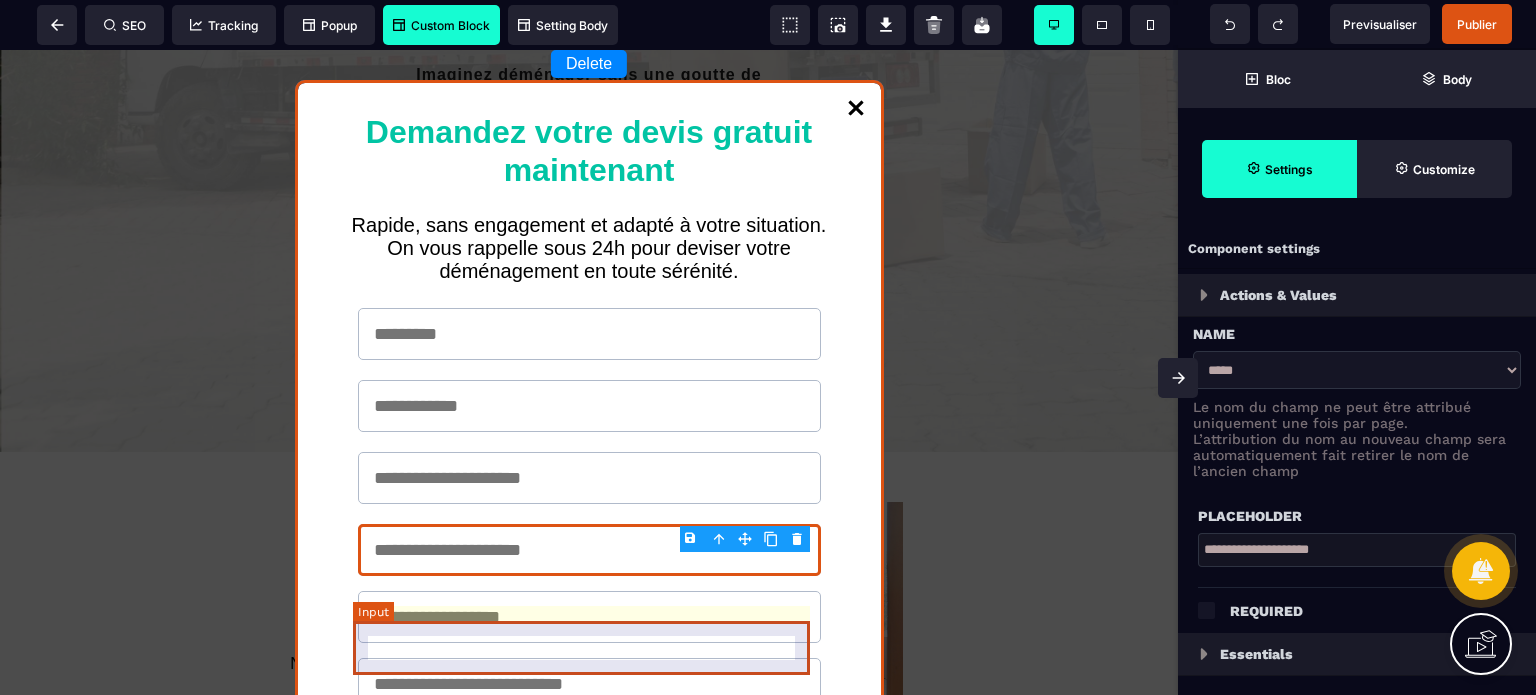 click at bounding box center [589, 617] 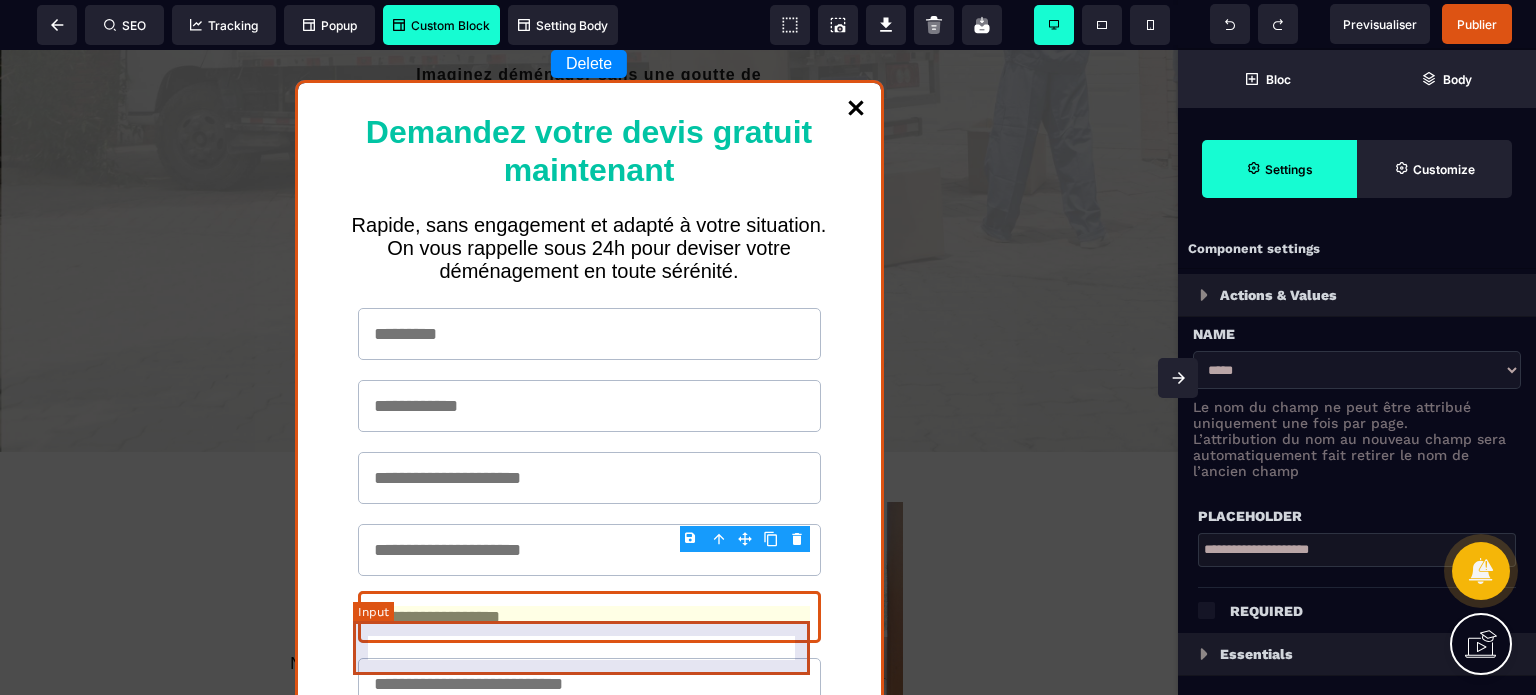 select on "*****" 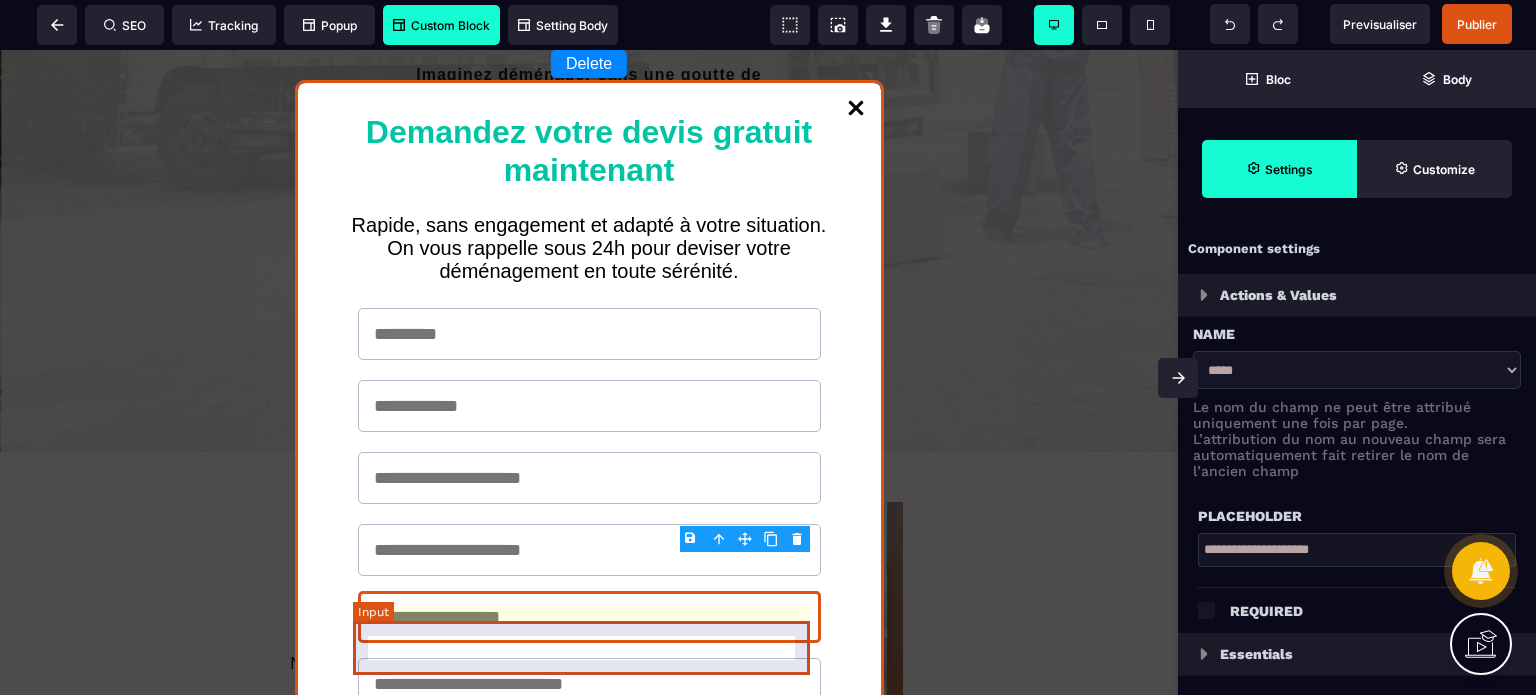 select 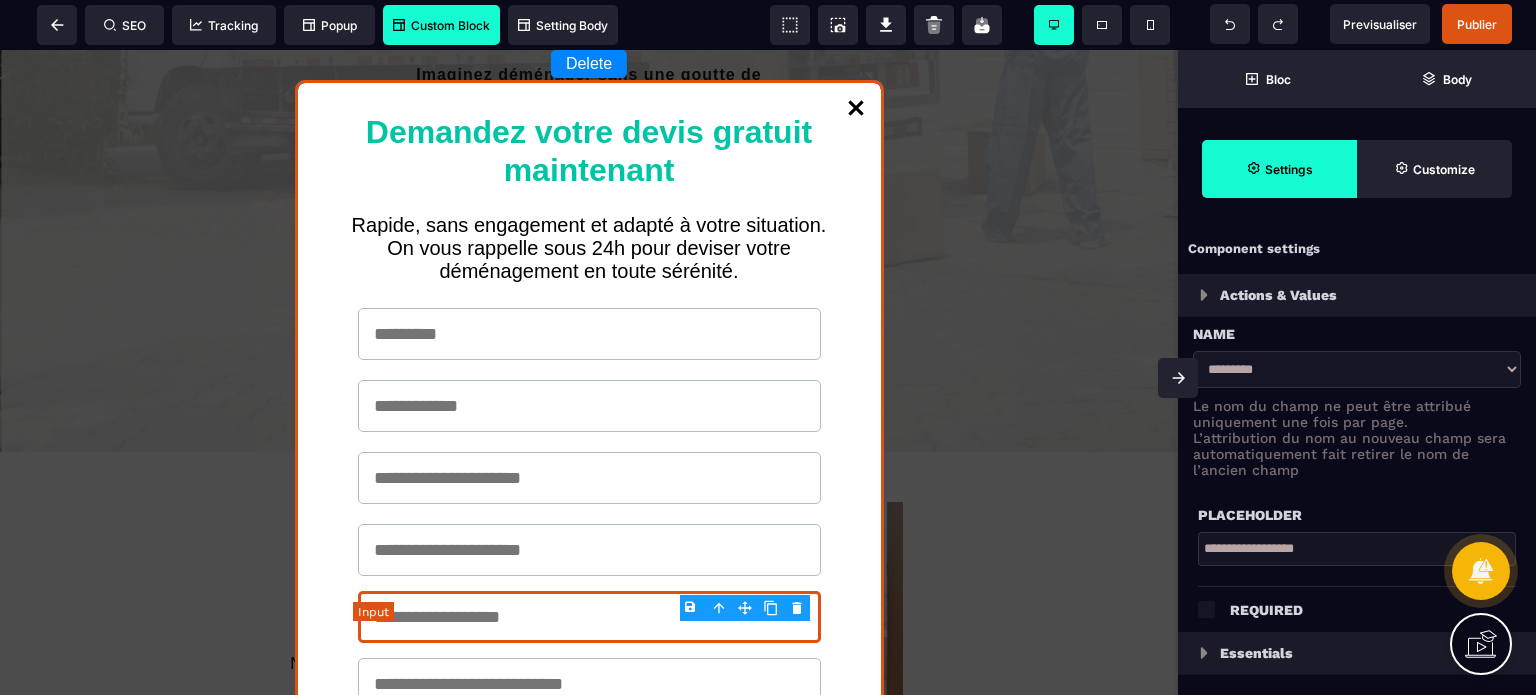 type on "*" 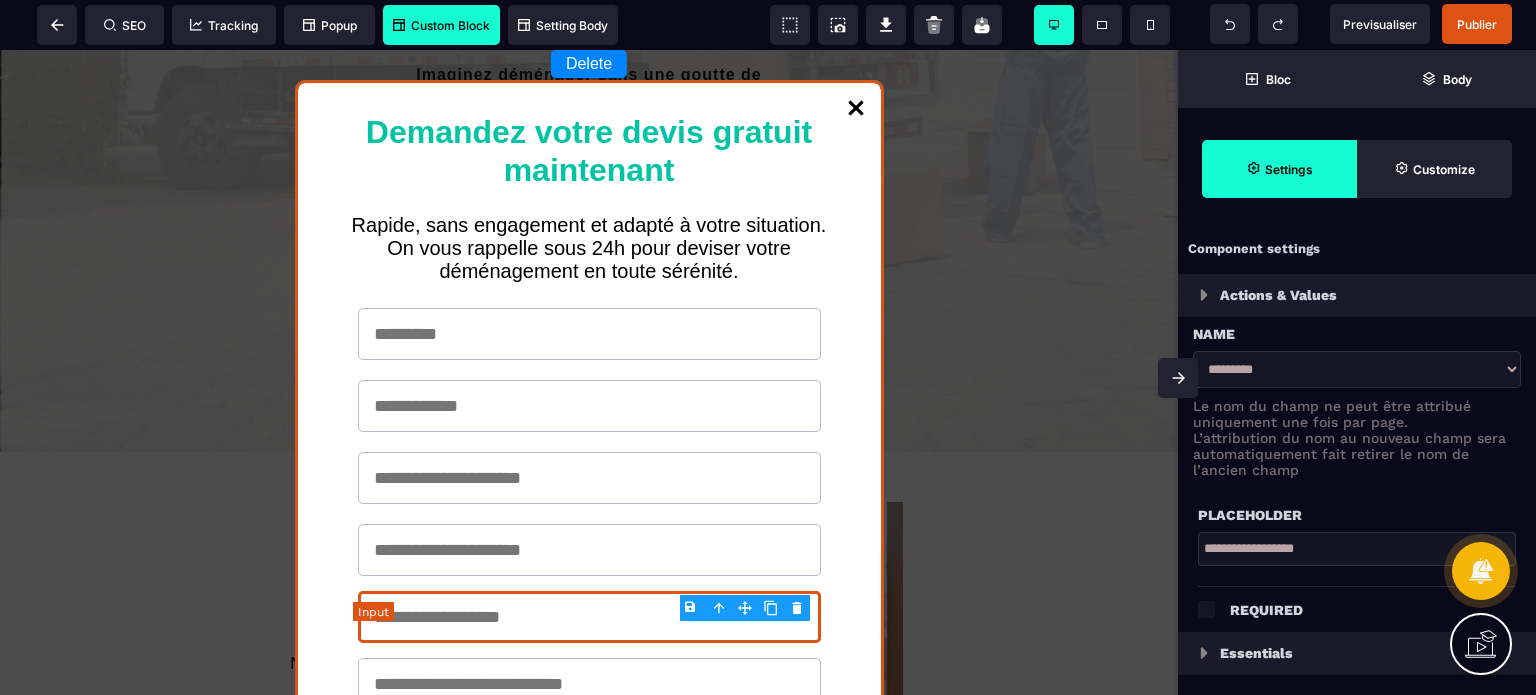 type on "***" 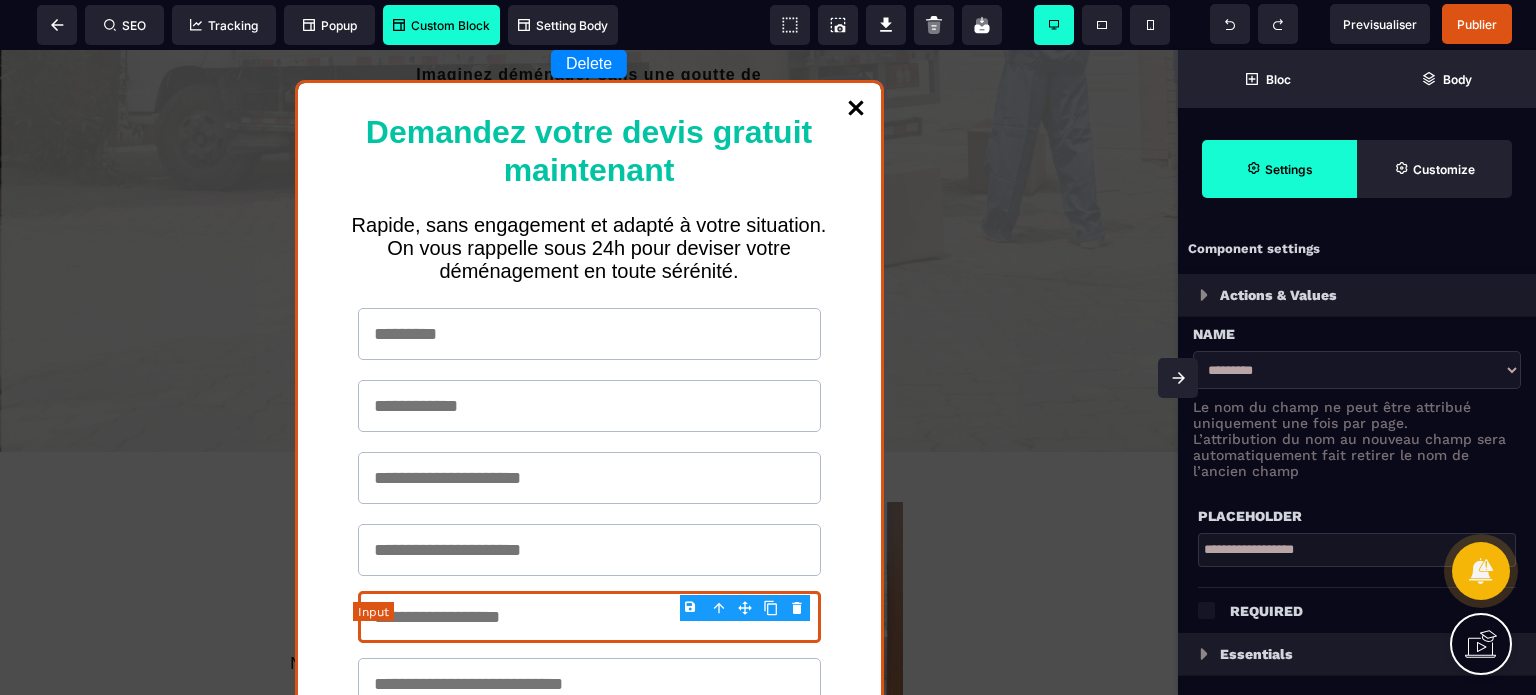 type on "**" 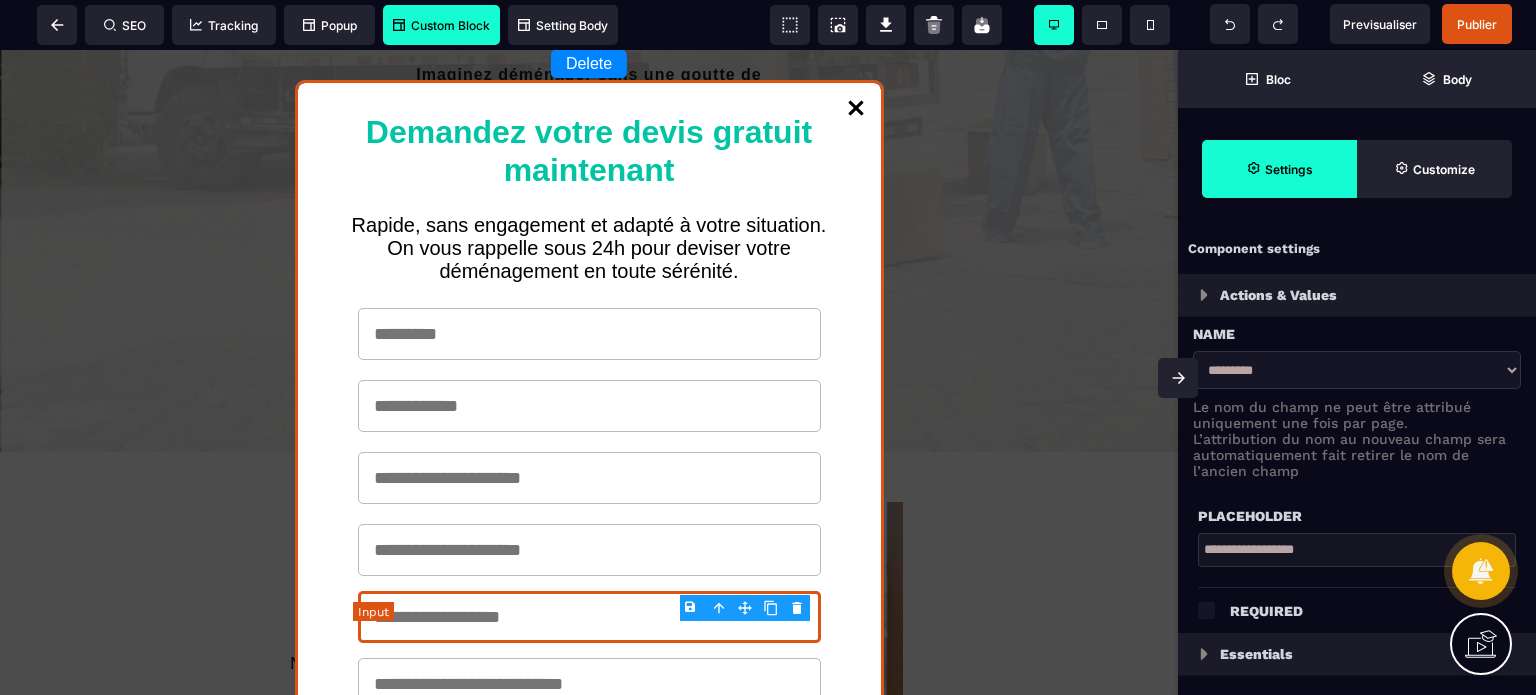 type on "**" 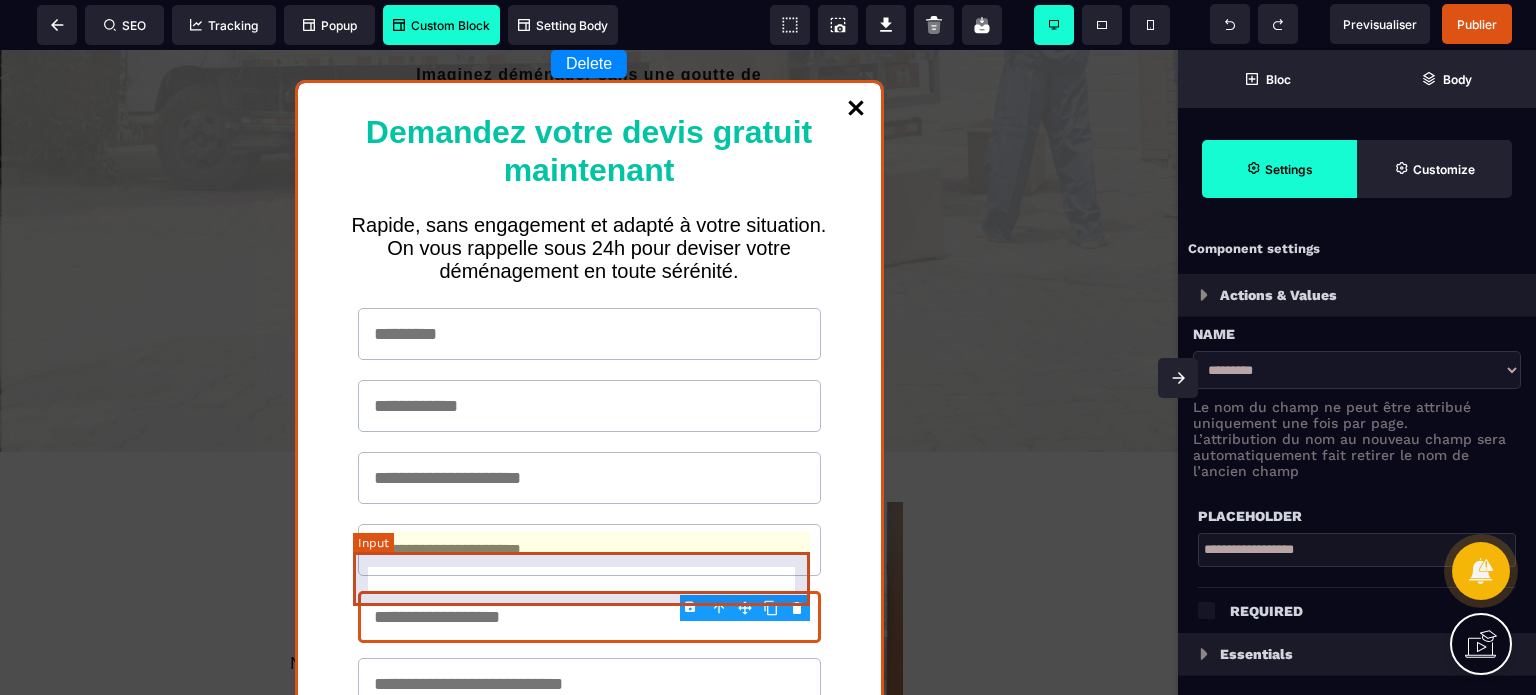 click at bounding box center (589, 550) 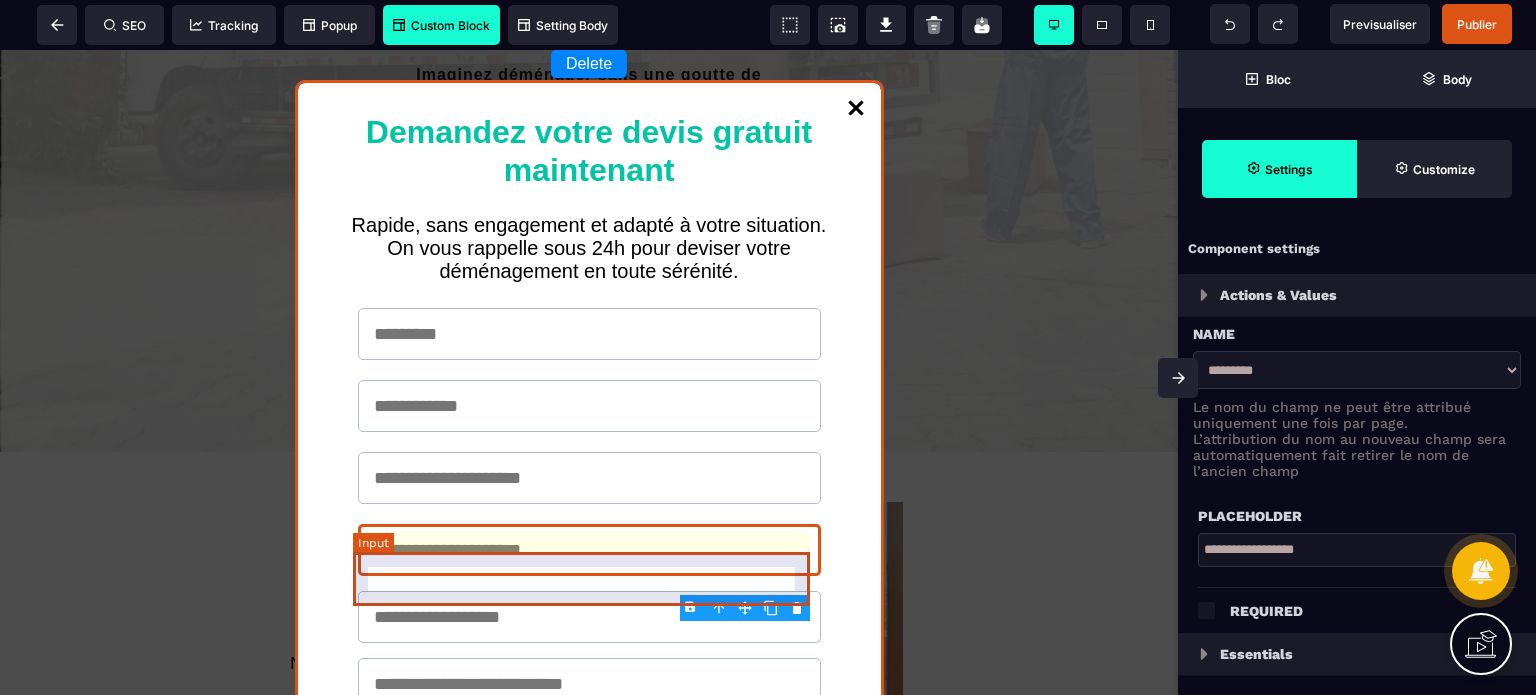 select on "*****" 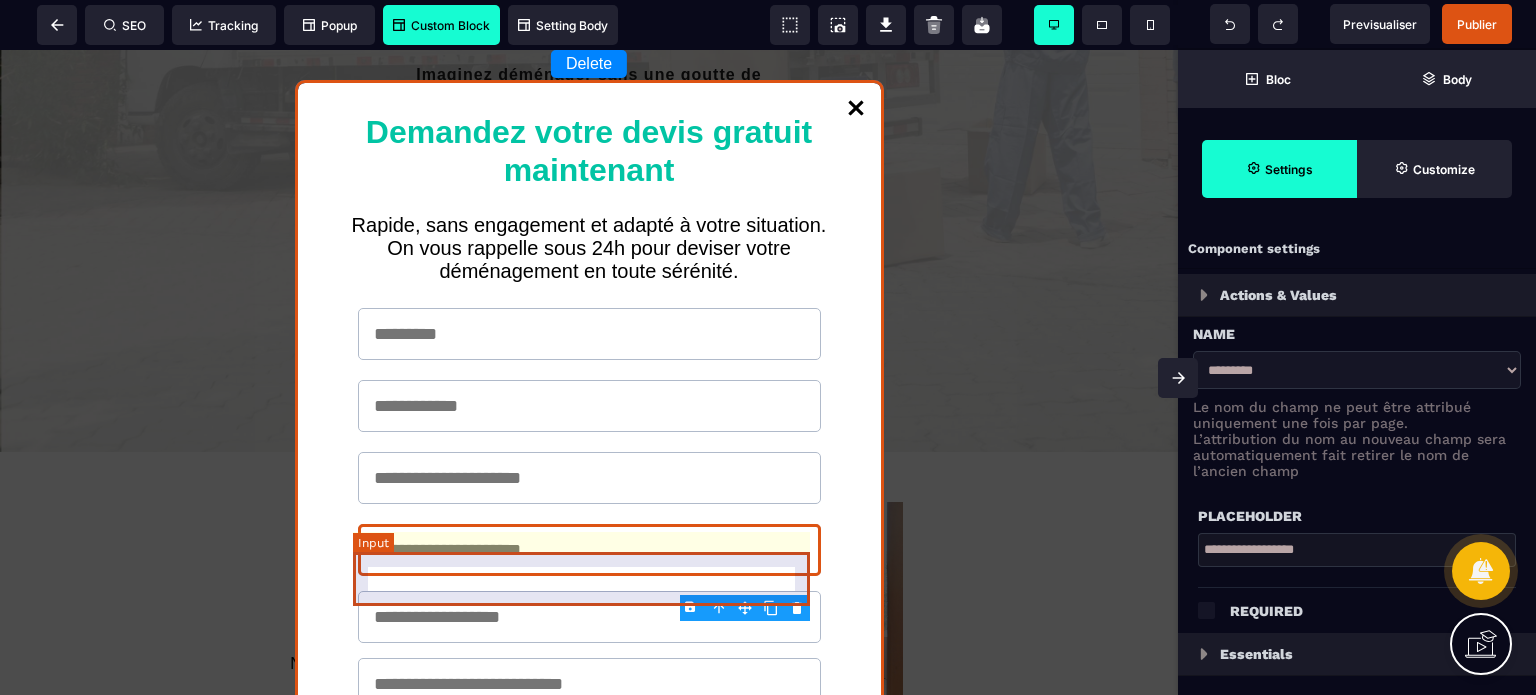 select 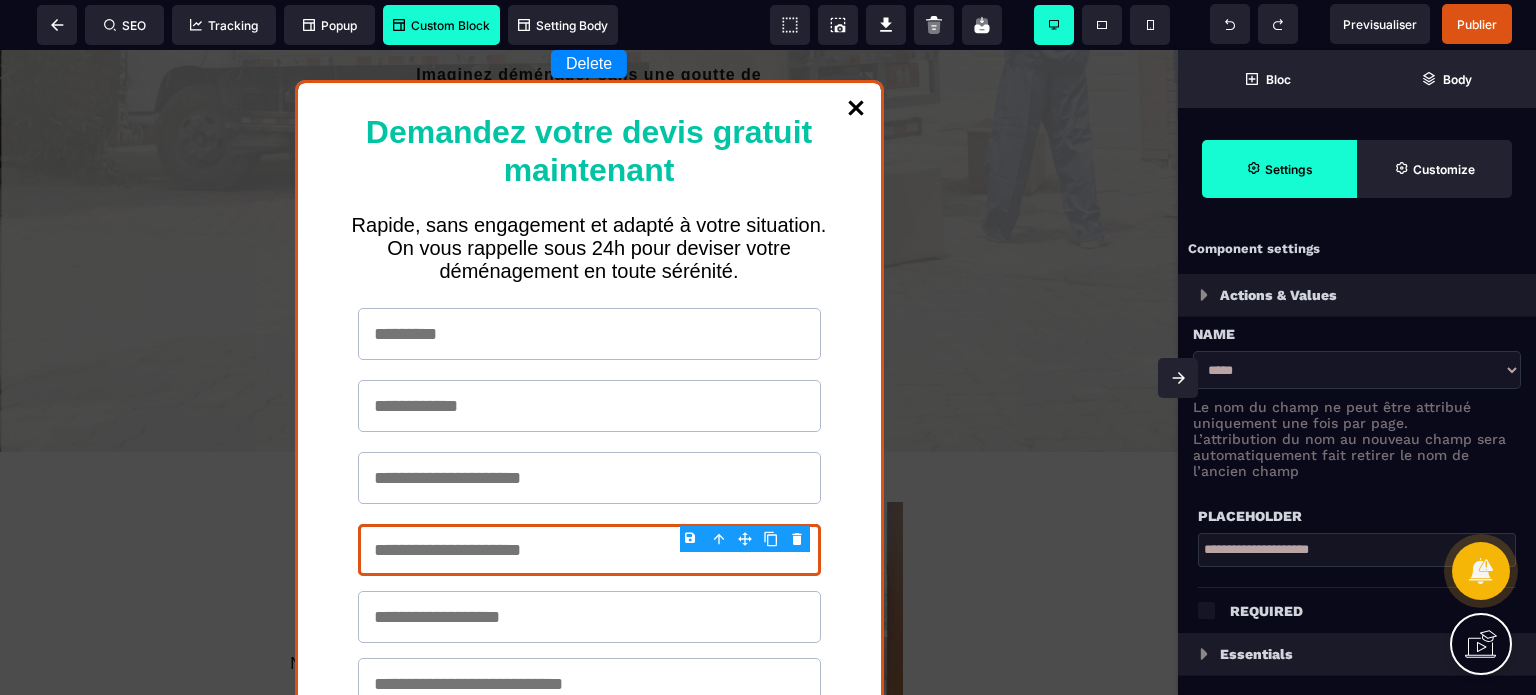 click at bounding box center (1206, 609) 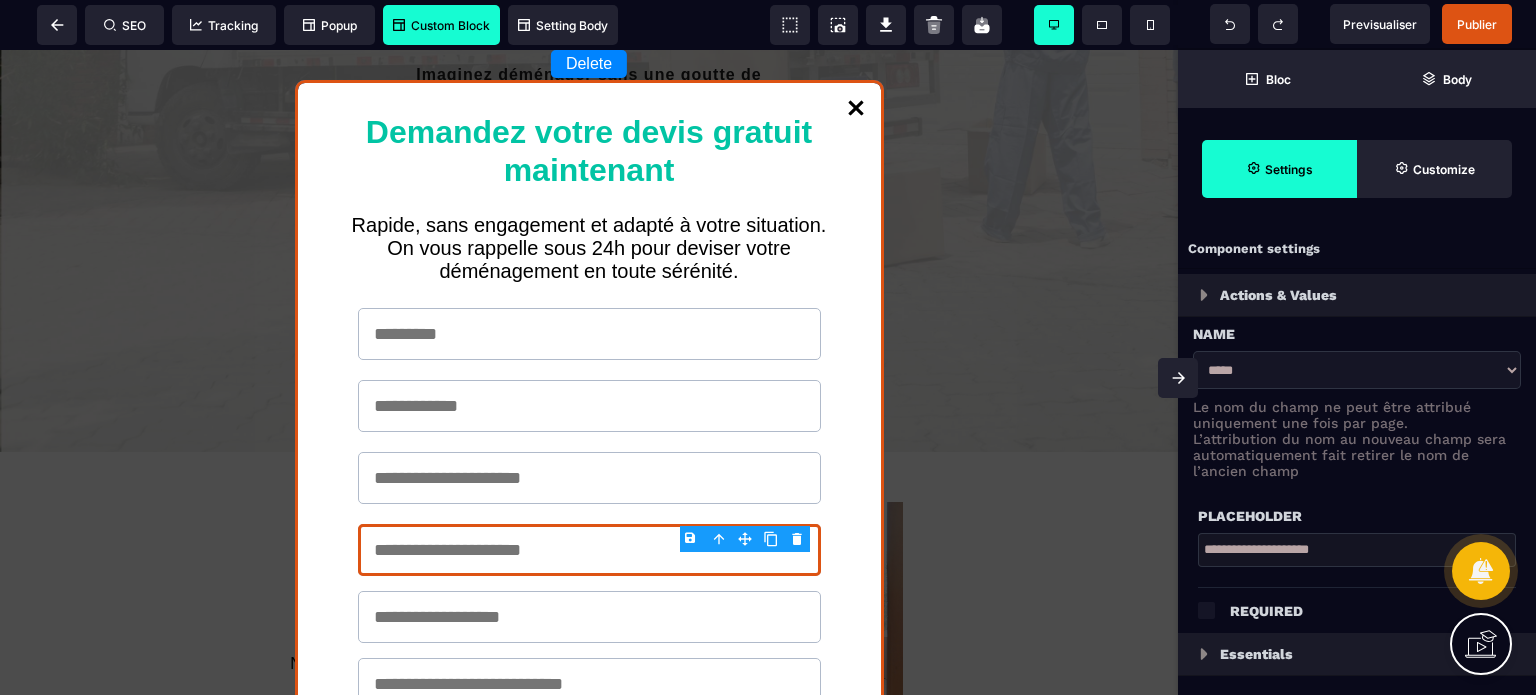 click on "Placeholder" at bounding box center [1357, 506] 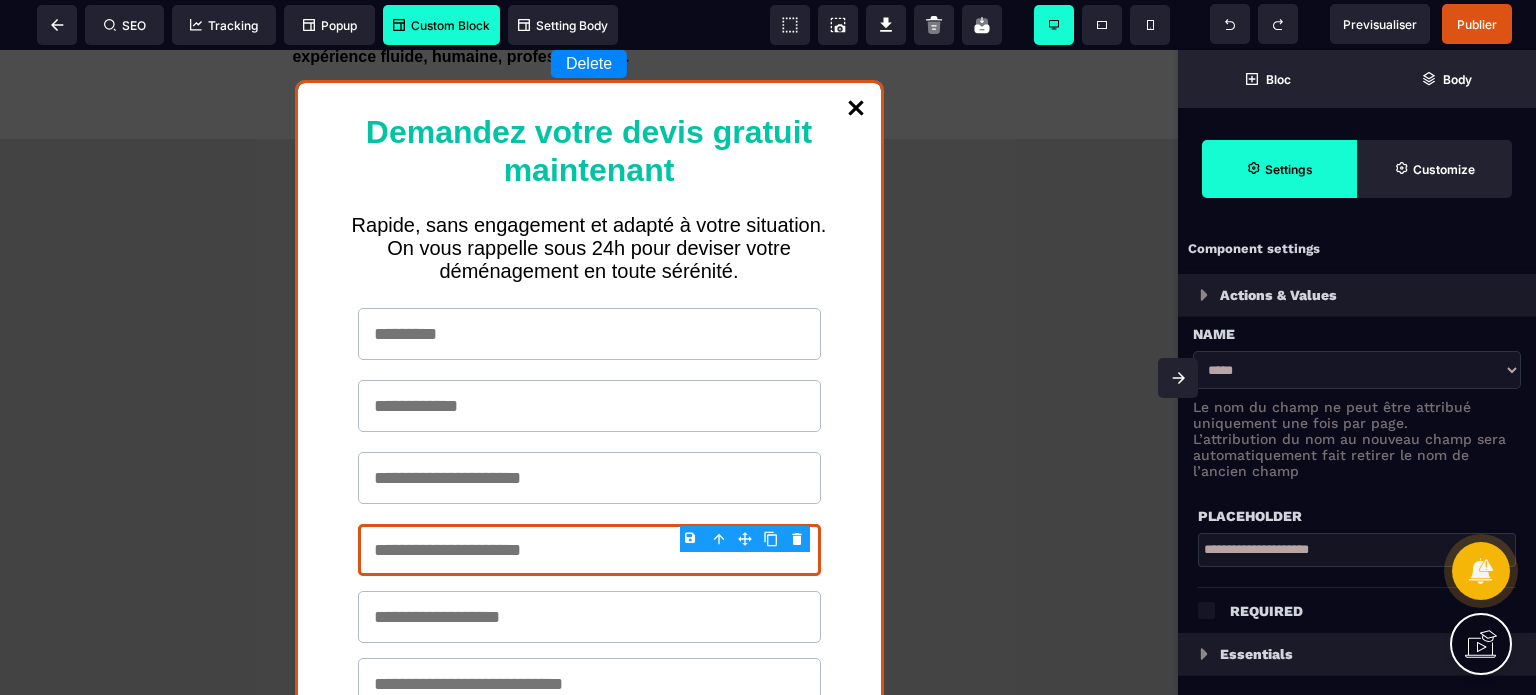 scroll, scrollTop: 1288, scrollLeft: 0, axis: vertical 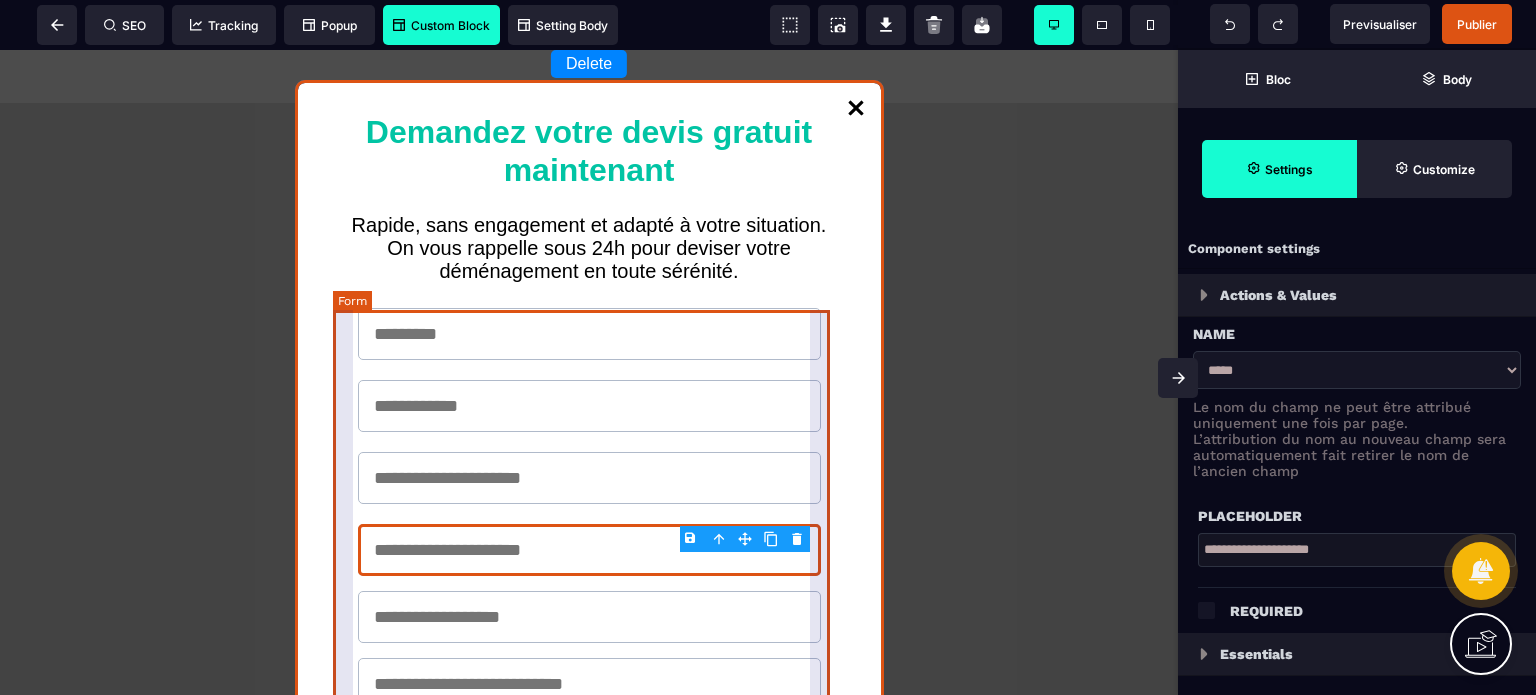 click on "J’ai besoin du nettoyage de fin de bail J’ai besoin de l'emballage ENVOYER LA DEMANDE" at bounding box center (589, 609) 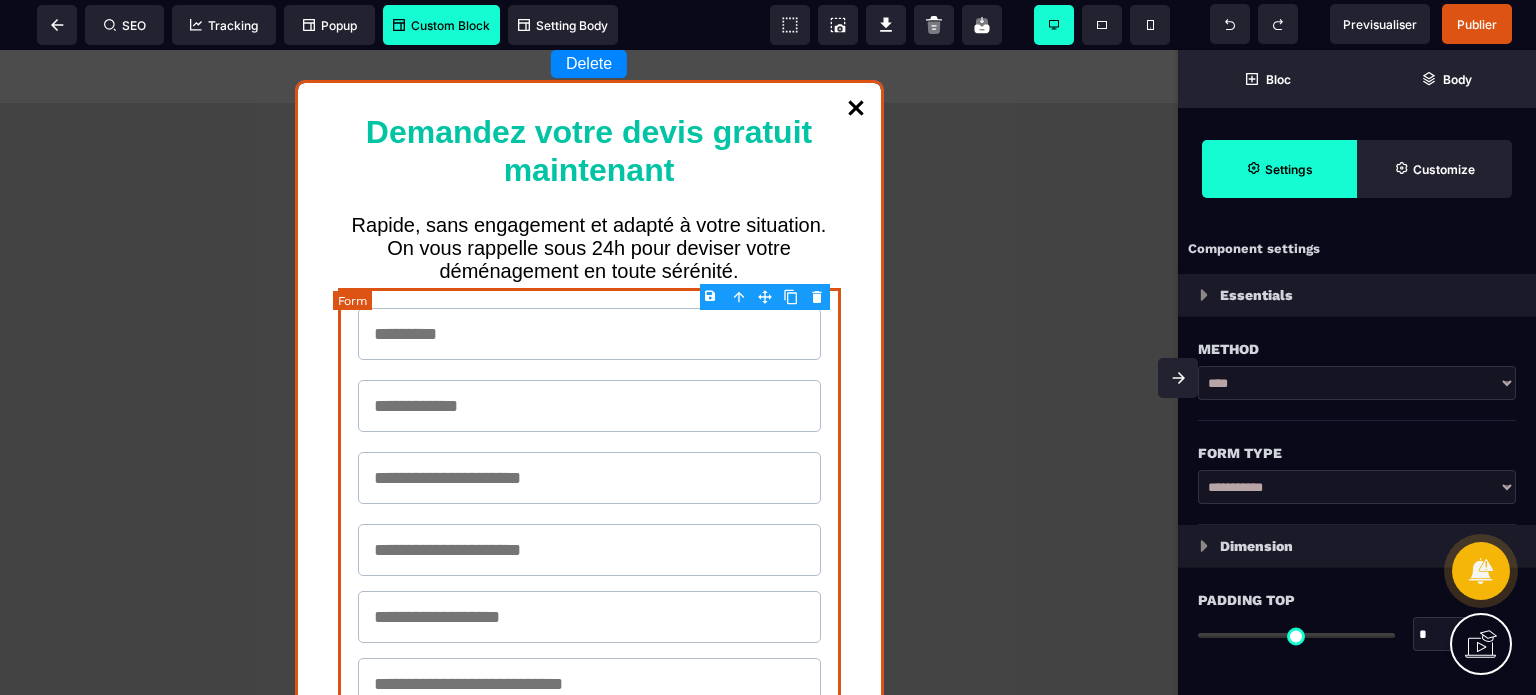 click on "J’ai besoin du nettoyage de fin de bail J’ai besoin de l'emballage ENVOYER LA DEMANDE" at bounding box center (589, 609) 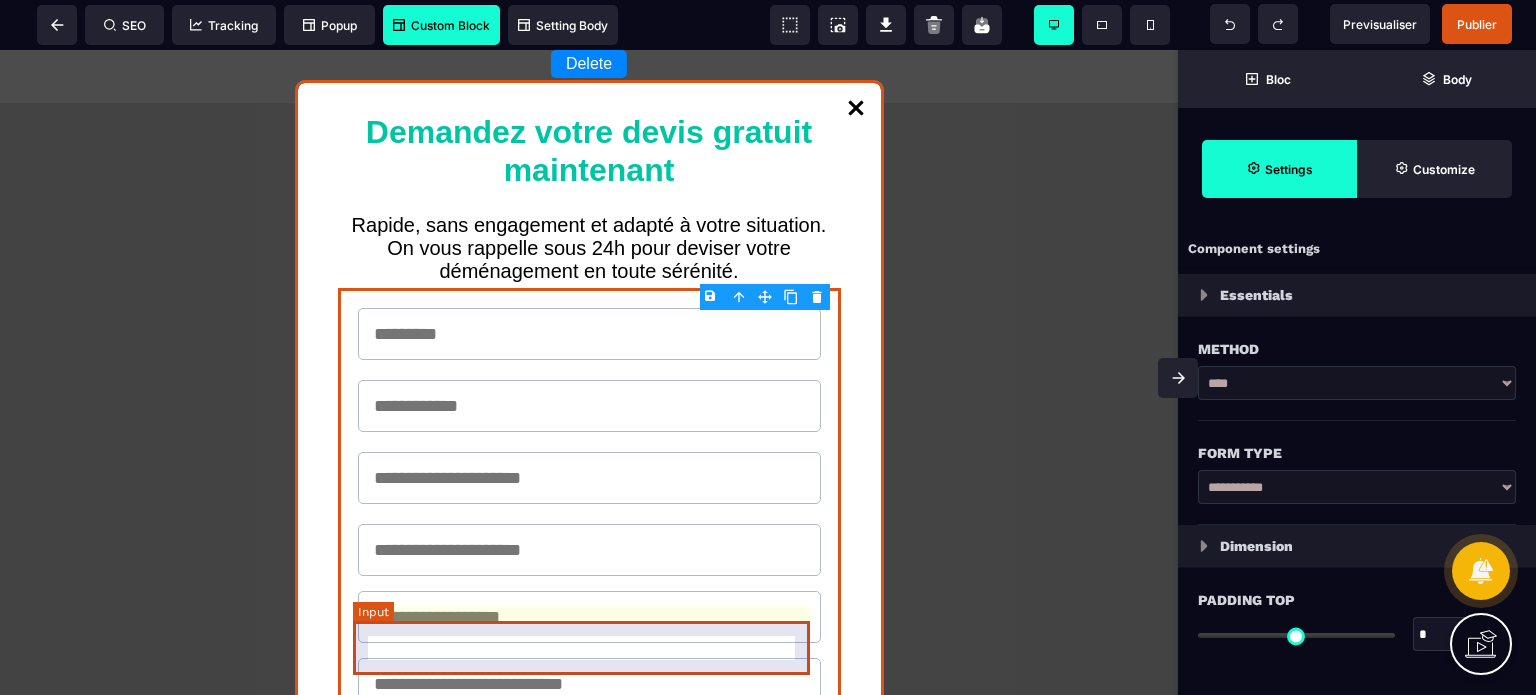click at bounding box center (589, 617) 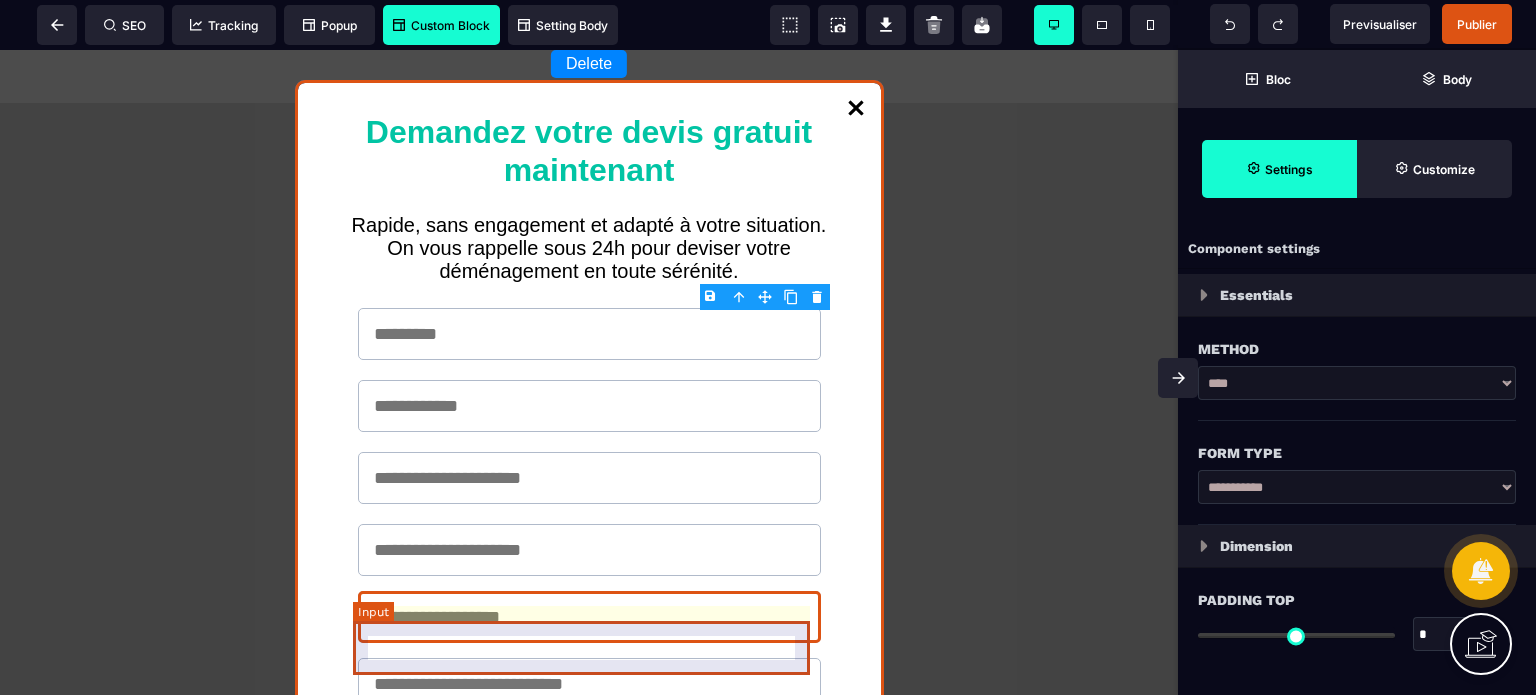 select on "*****" 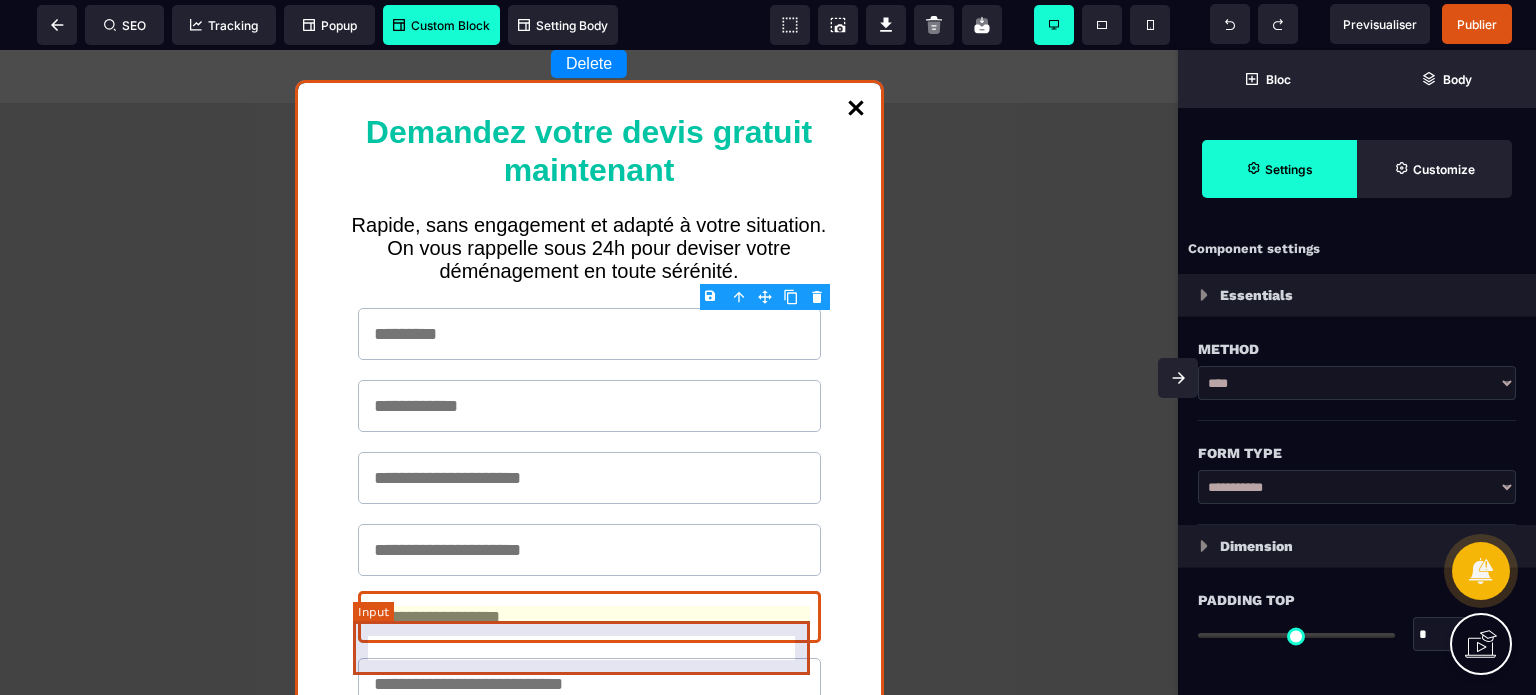 select 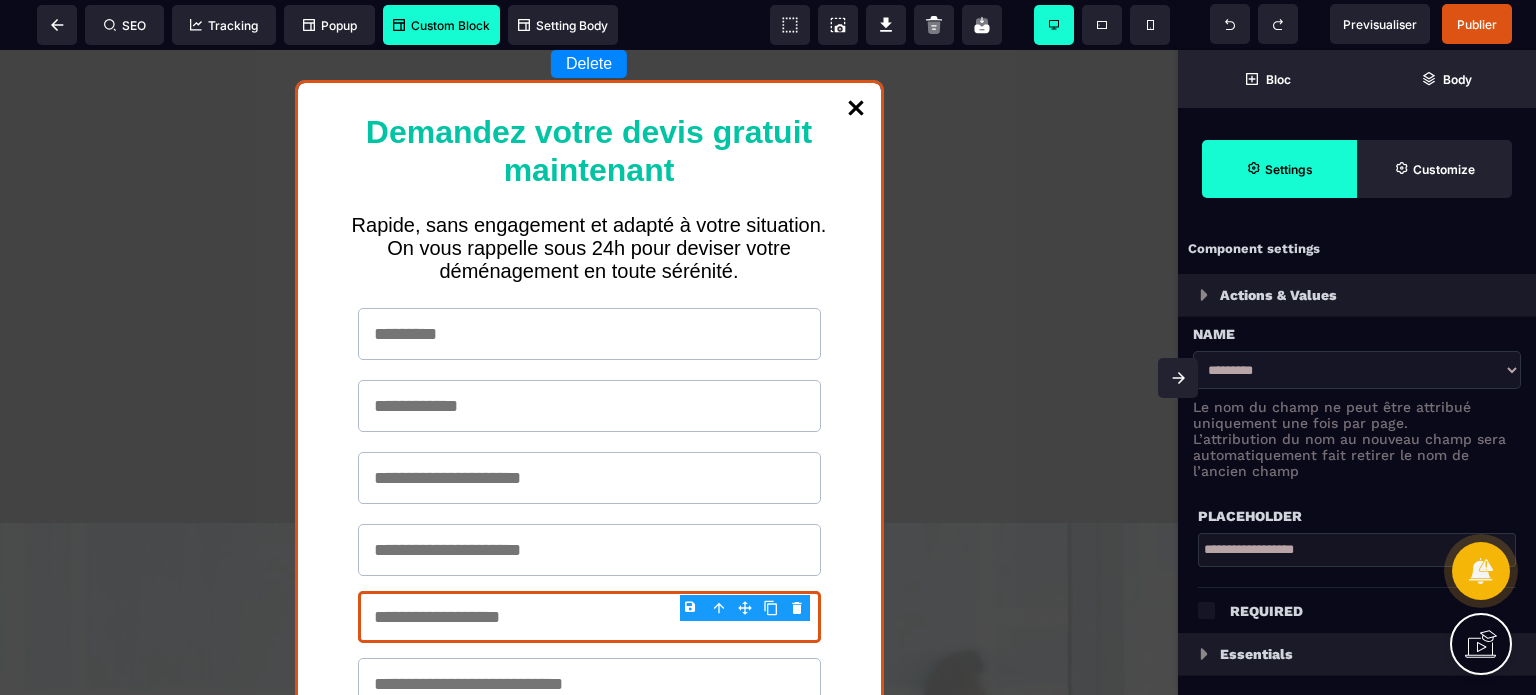 scroll, scrollTop: 1653, scrollLeft: 0, axis: vertical 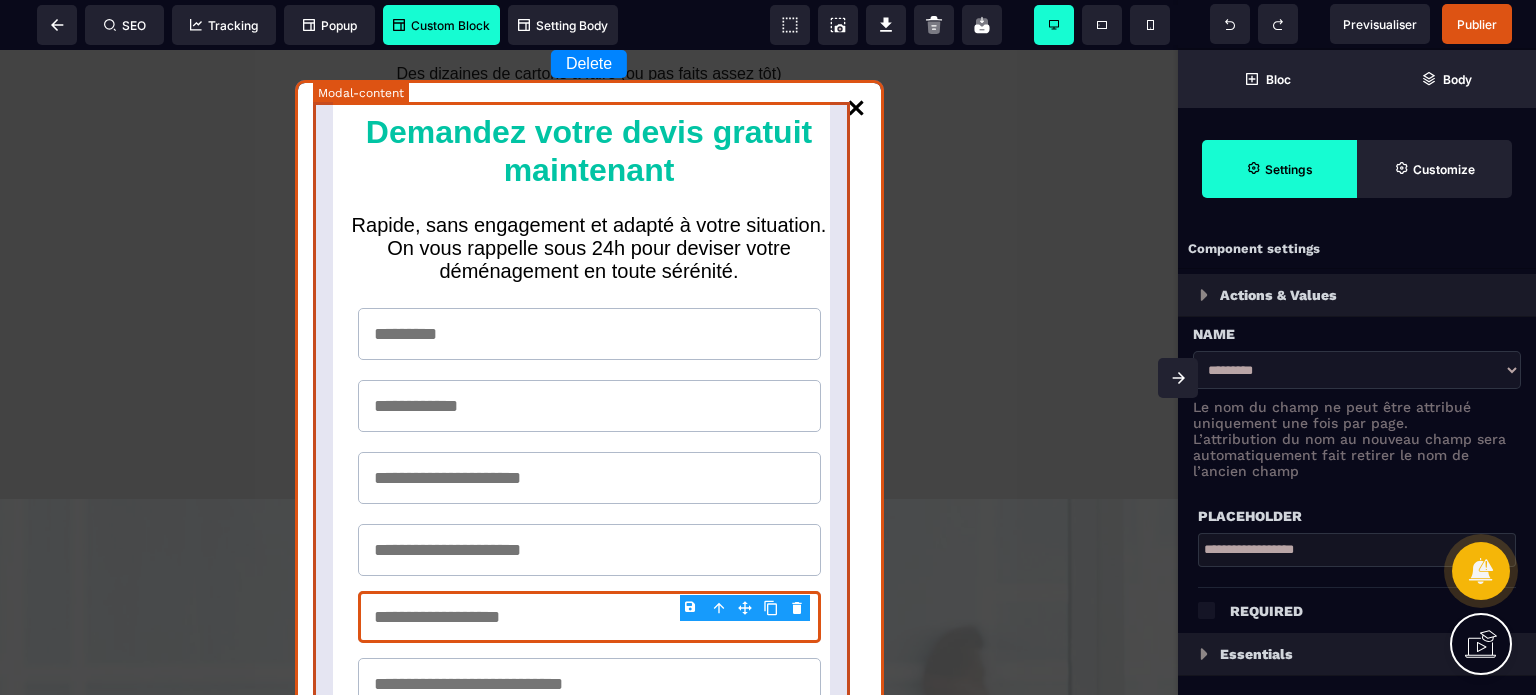 click on "Demandez votre devis gratuit maintenant Rapide, sans engagement et adapté à votre situation. On vous rappelle sous 24h pour deviser votre déménagement en toute sérénité. J’ai besoin du nettoyage de fin de bail J’ai besoin de l'emballage ENVOYER LA DEMANDE" at bounding box center (589, 516) 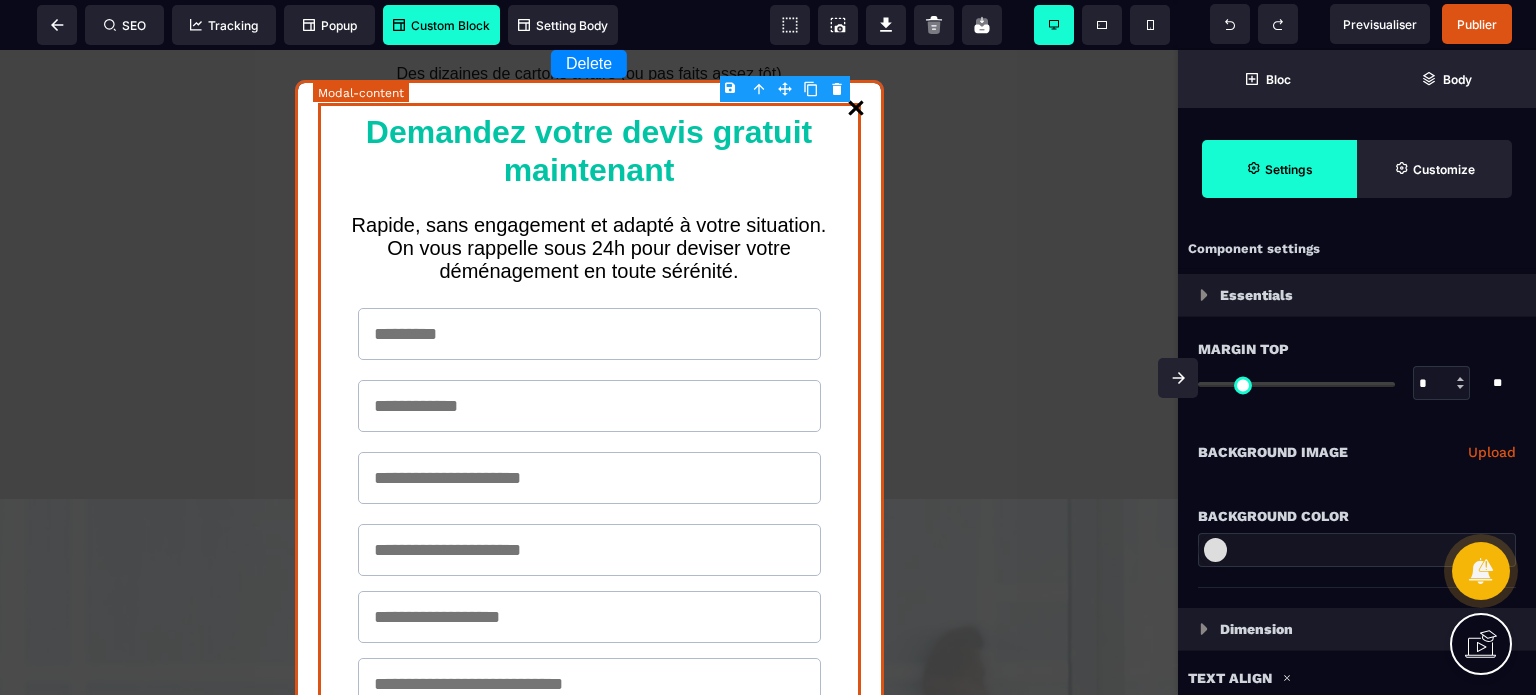 type on "*" 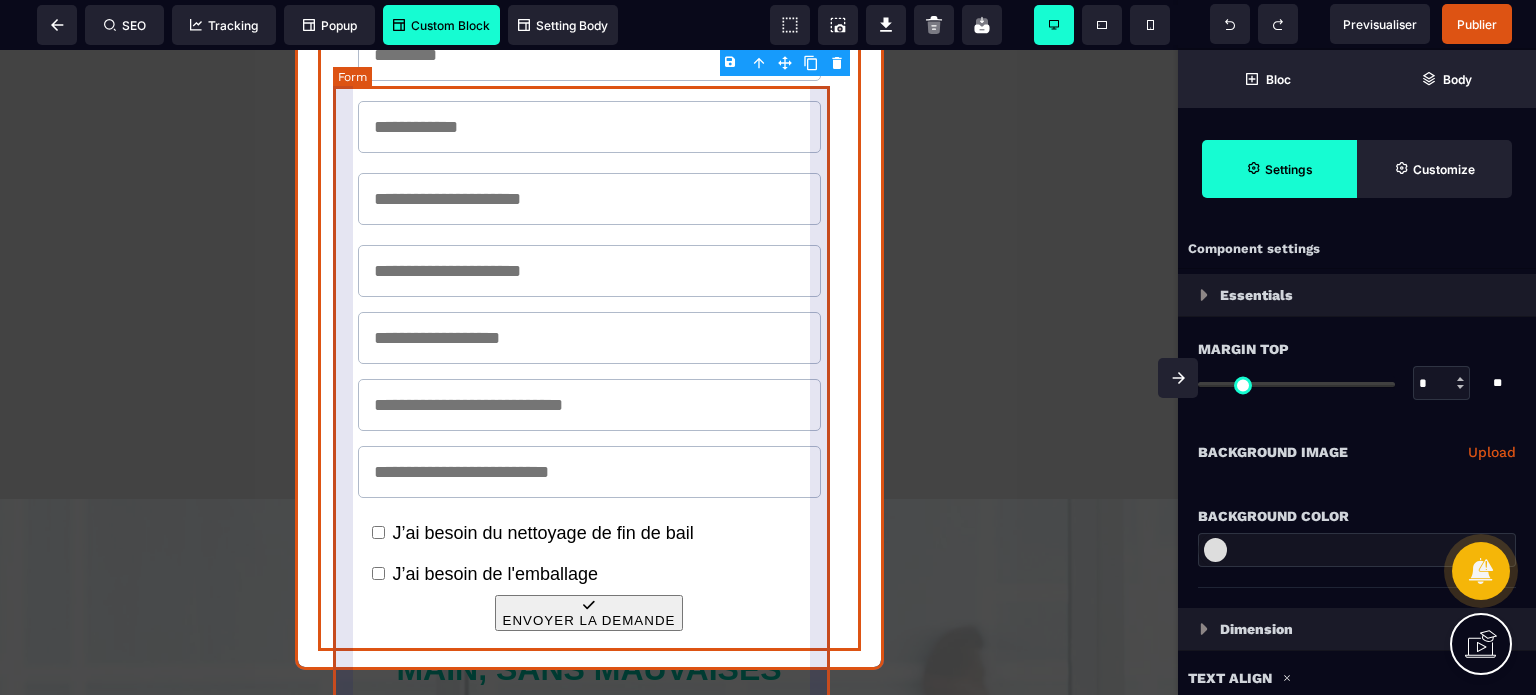 scroll, scrollTop: 320, scrollLeft: 0, axis: vertical 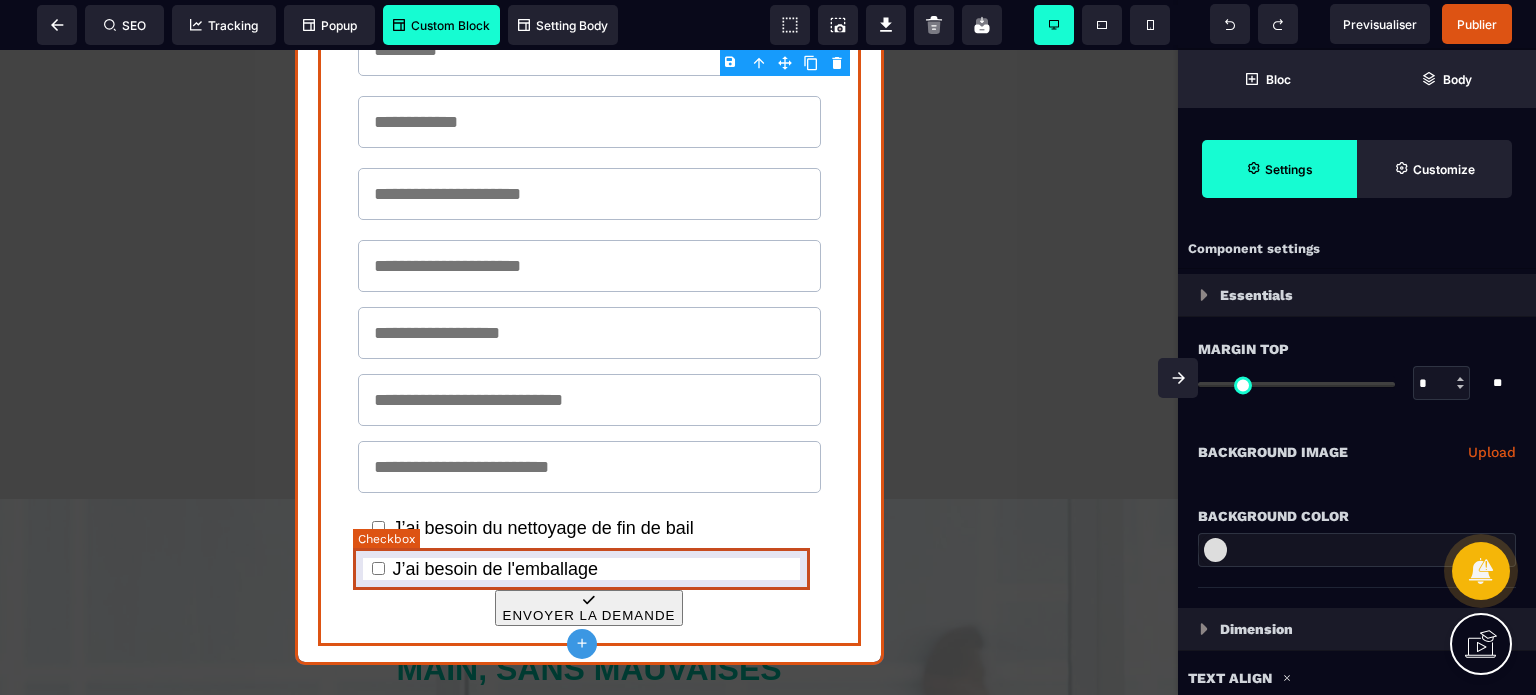 click on "J’ai besoin de l'emballage" at bounding box center [589, 569] 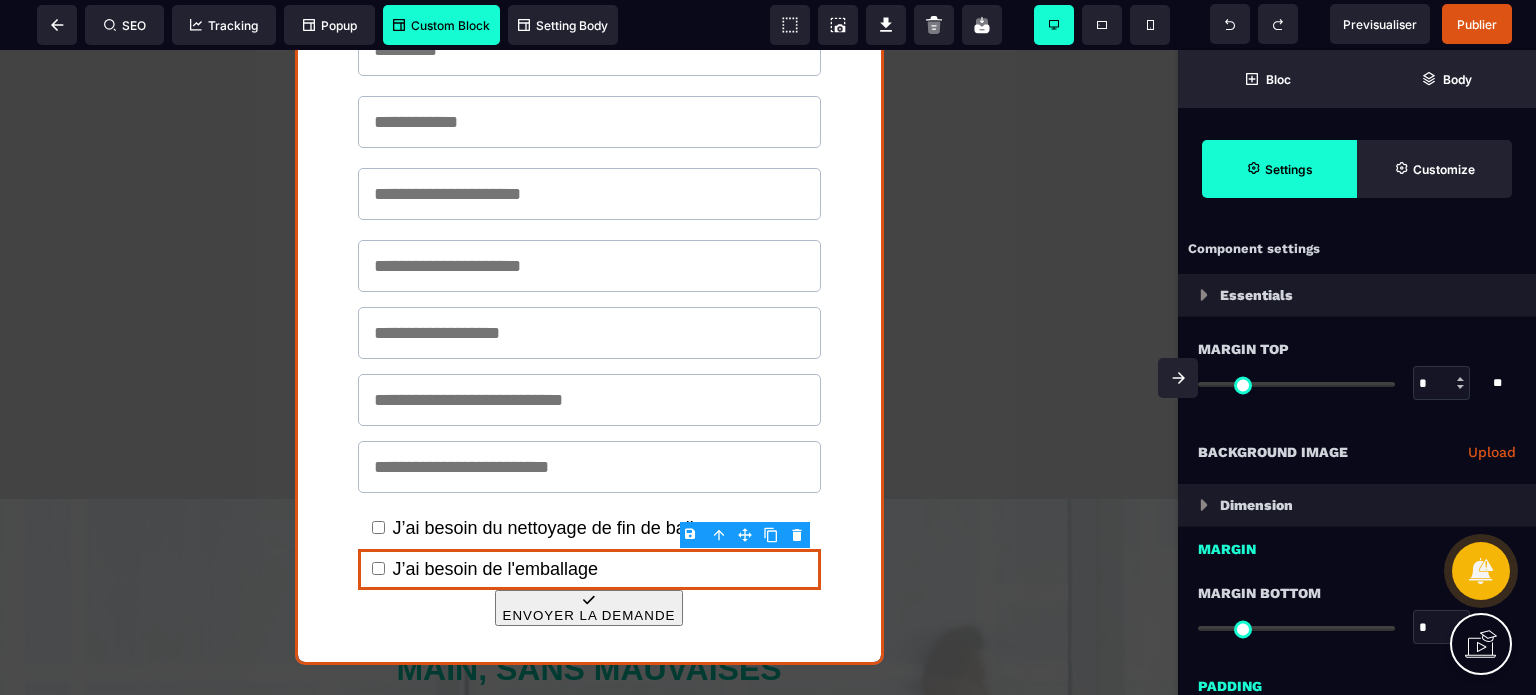 click at bounding box center [1178, 378] 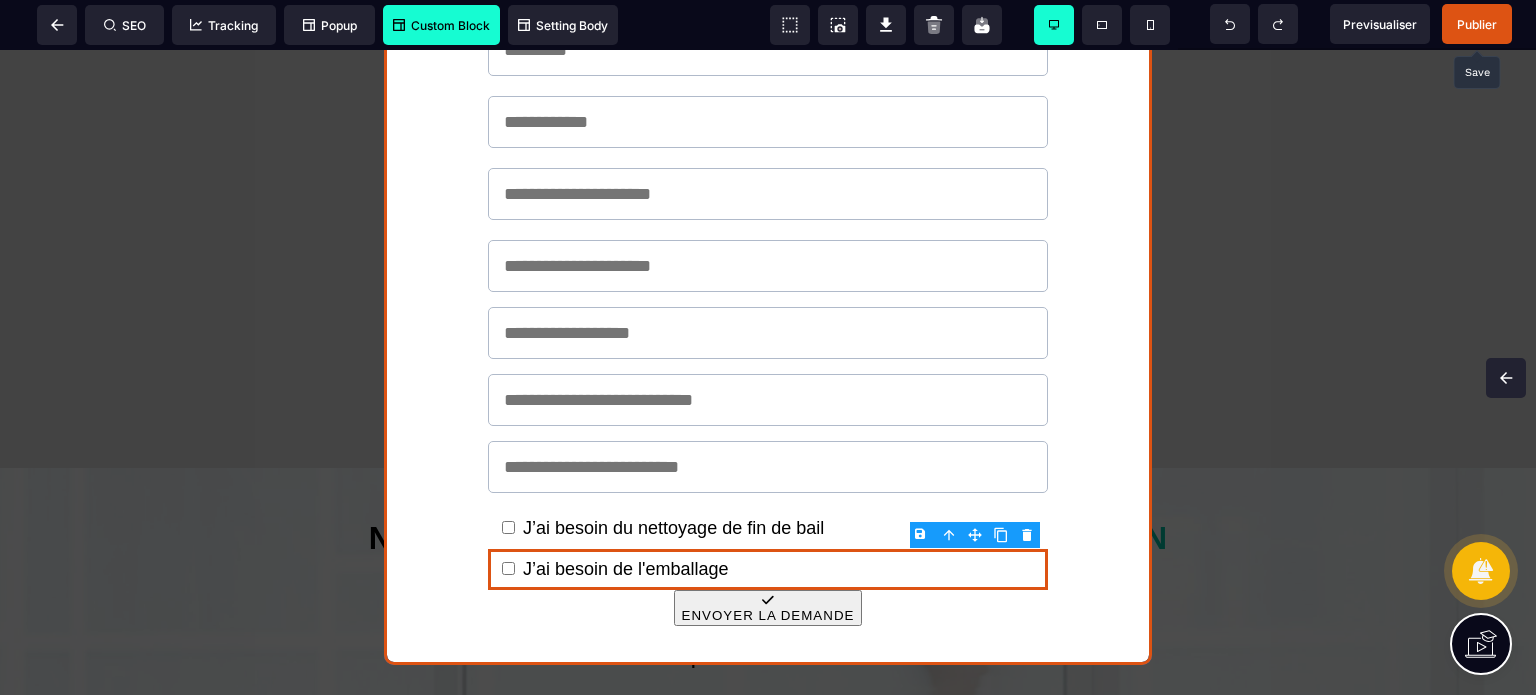 click on "Publier" at bounding box center (1477, 24) 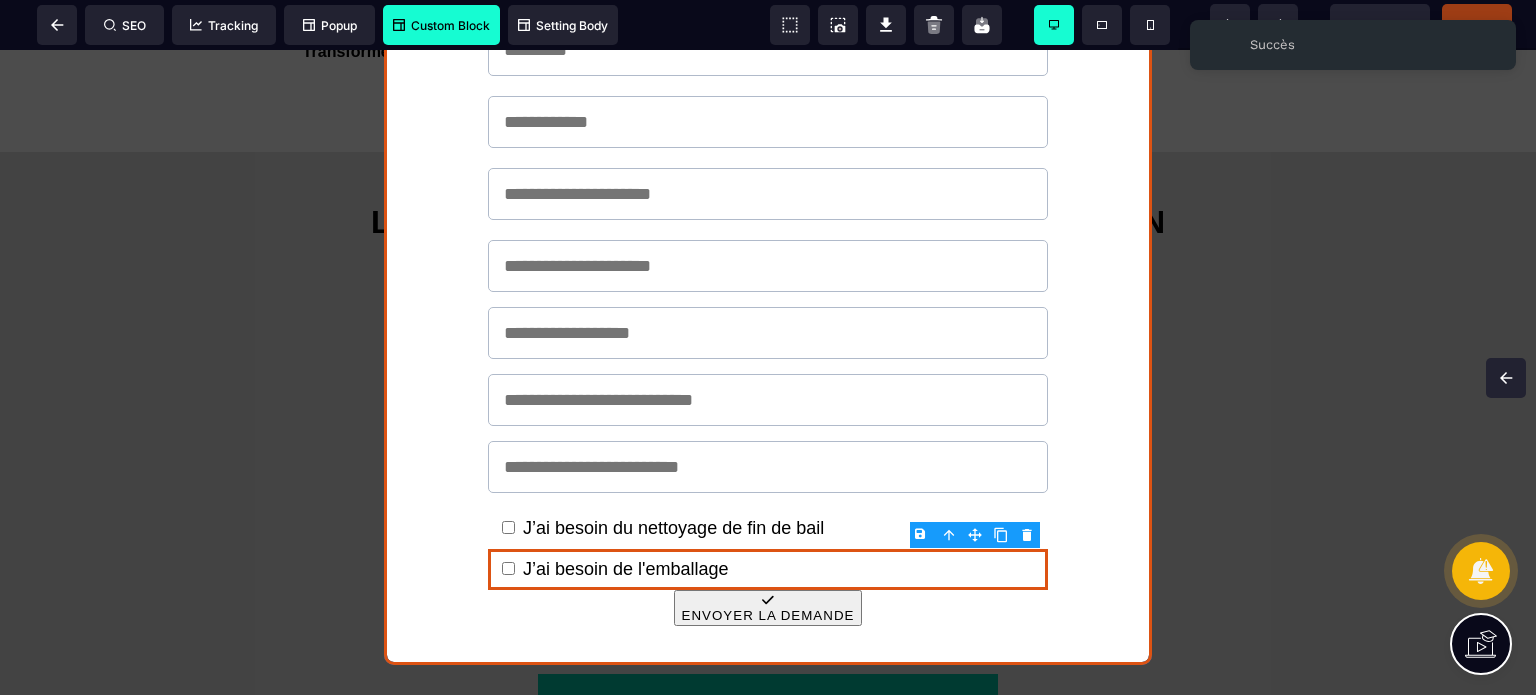 scroll, scrollTop: 0, scrollLeft: 0, axis: both 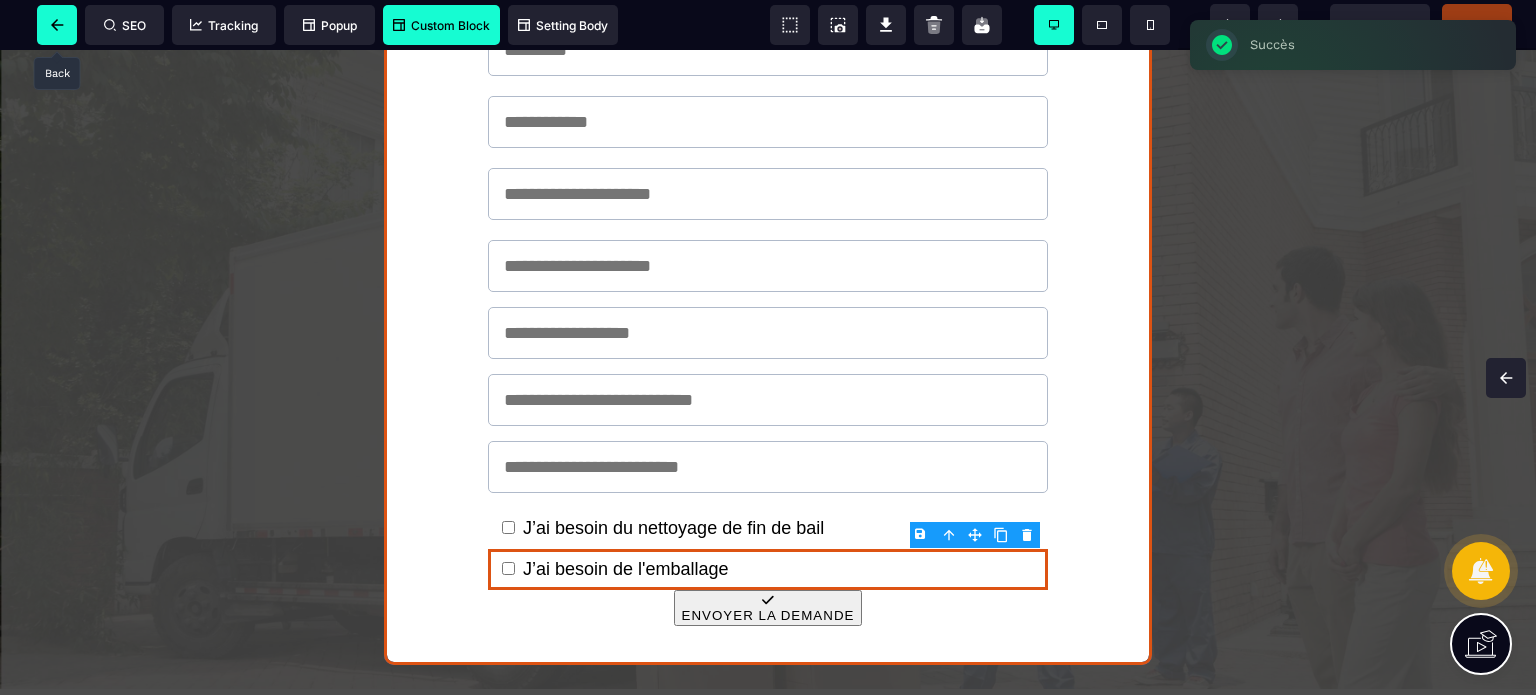 click 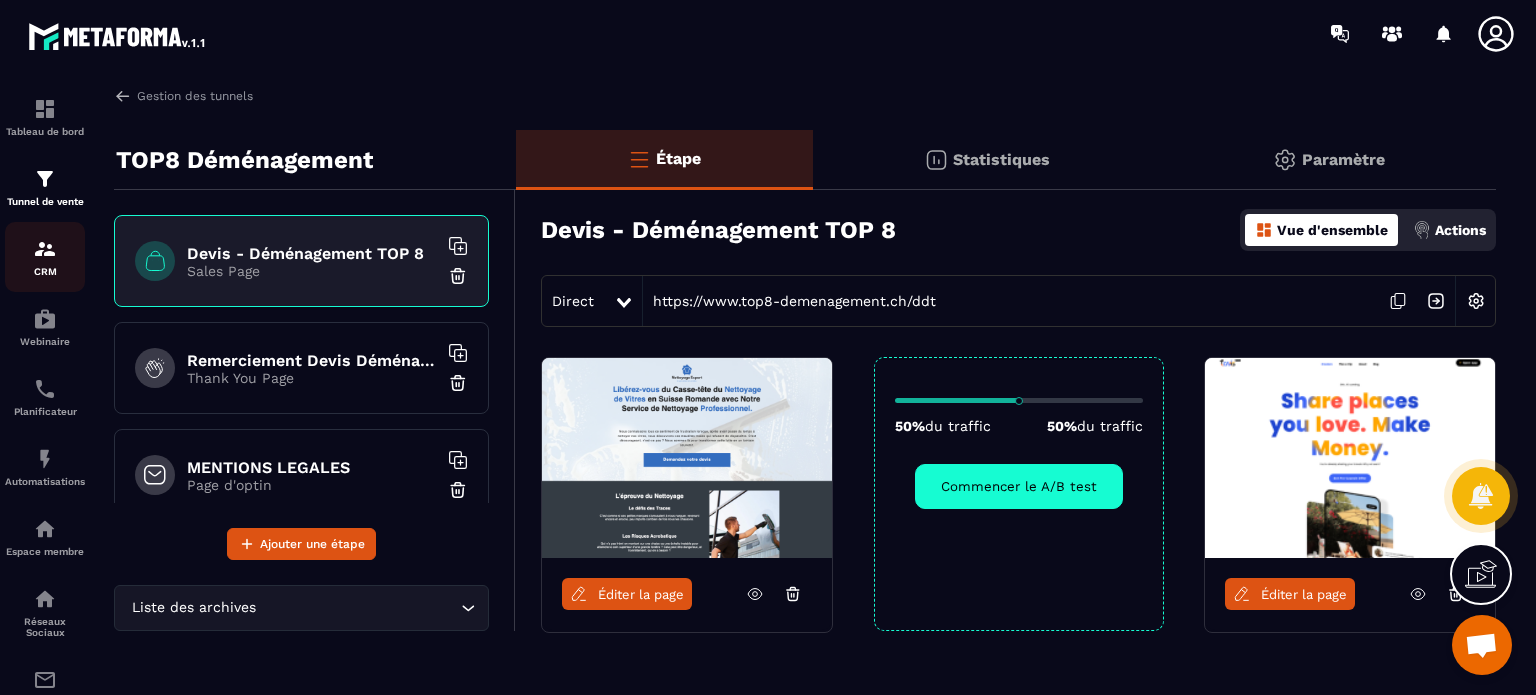 click at bounding box center (45, 249) 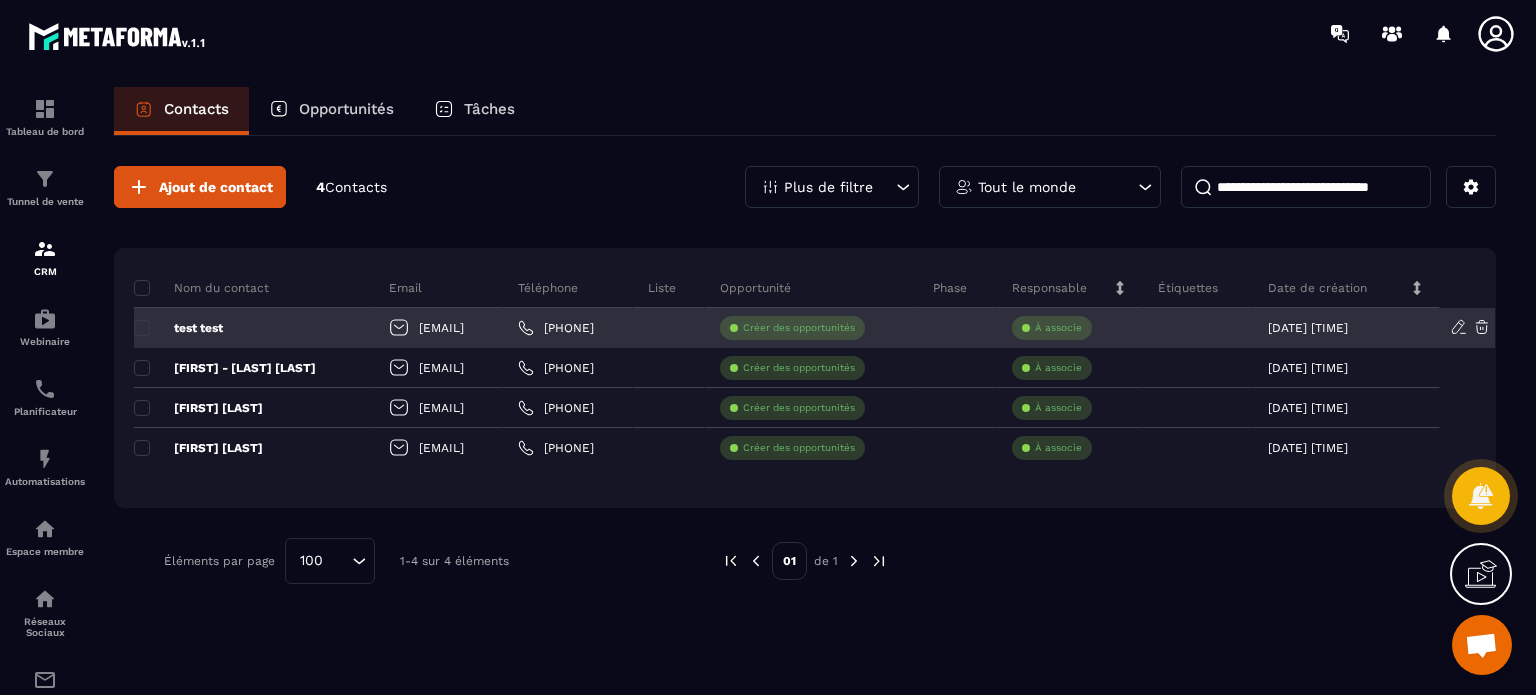 click on "test test" at bounding box center (178, 328) 